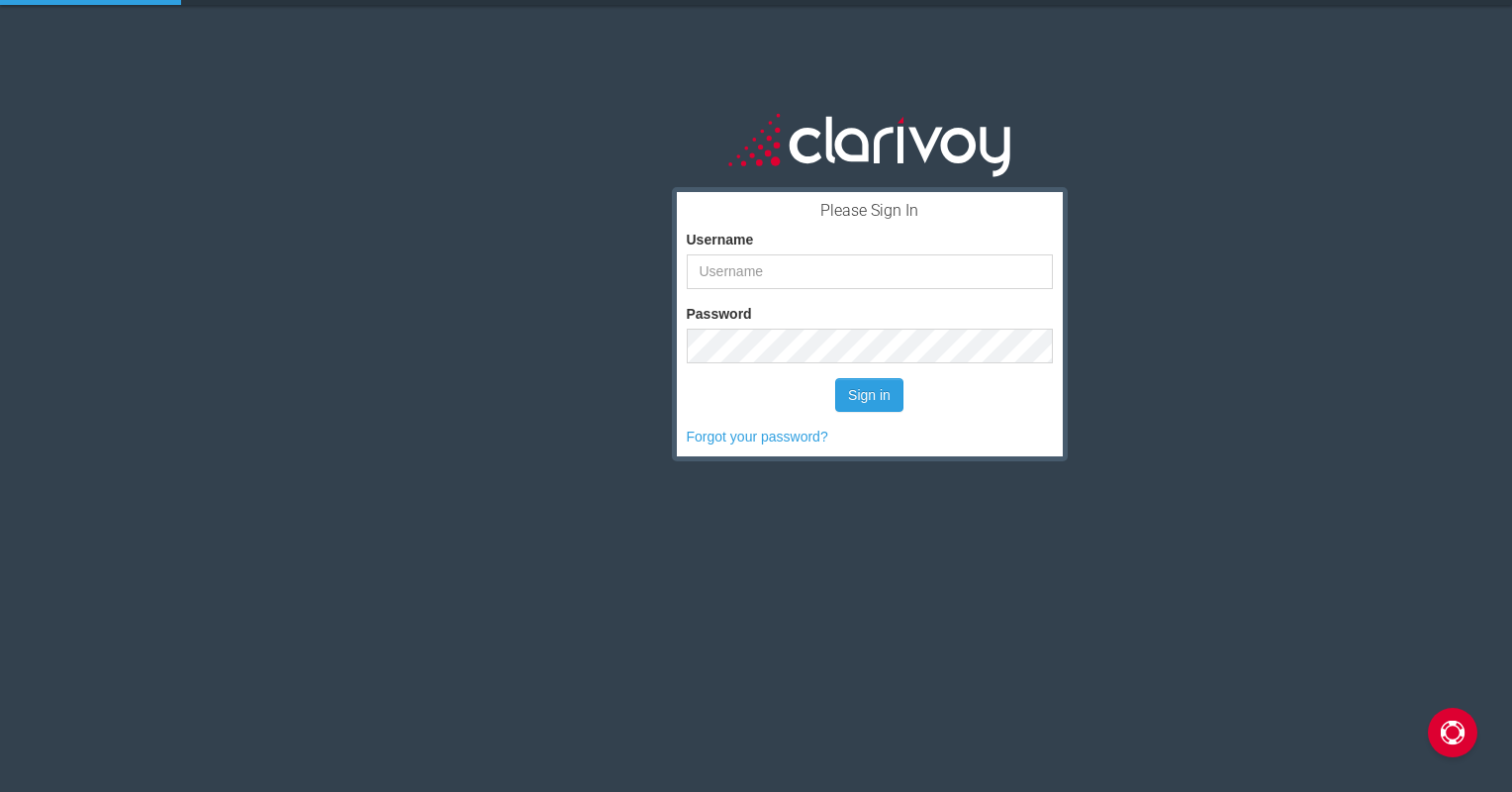 scroll, scrollTop: 0, scrollLeft: 0, axis: both 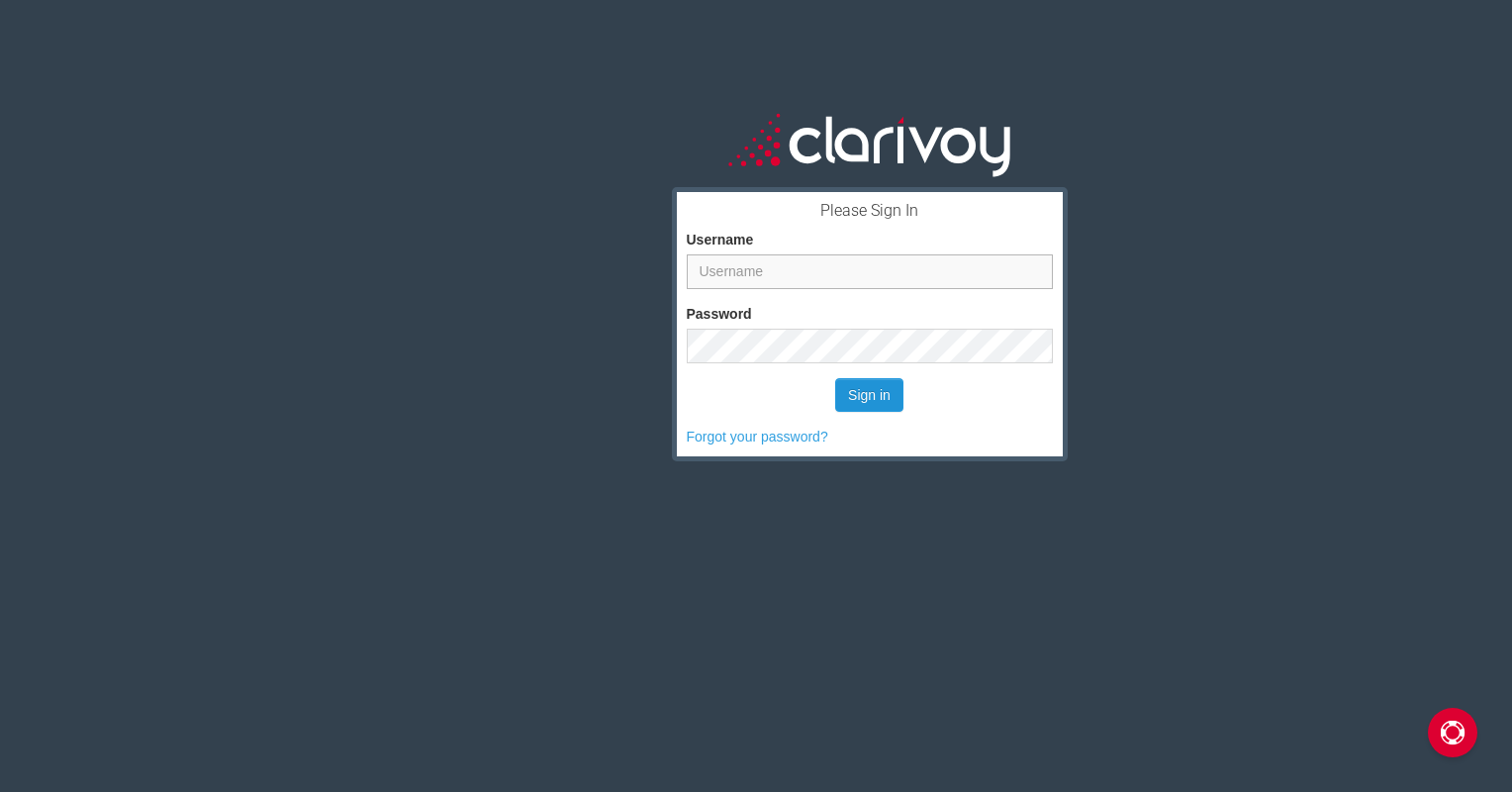 type on "[FIRST]" 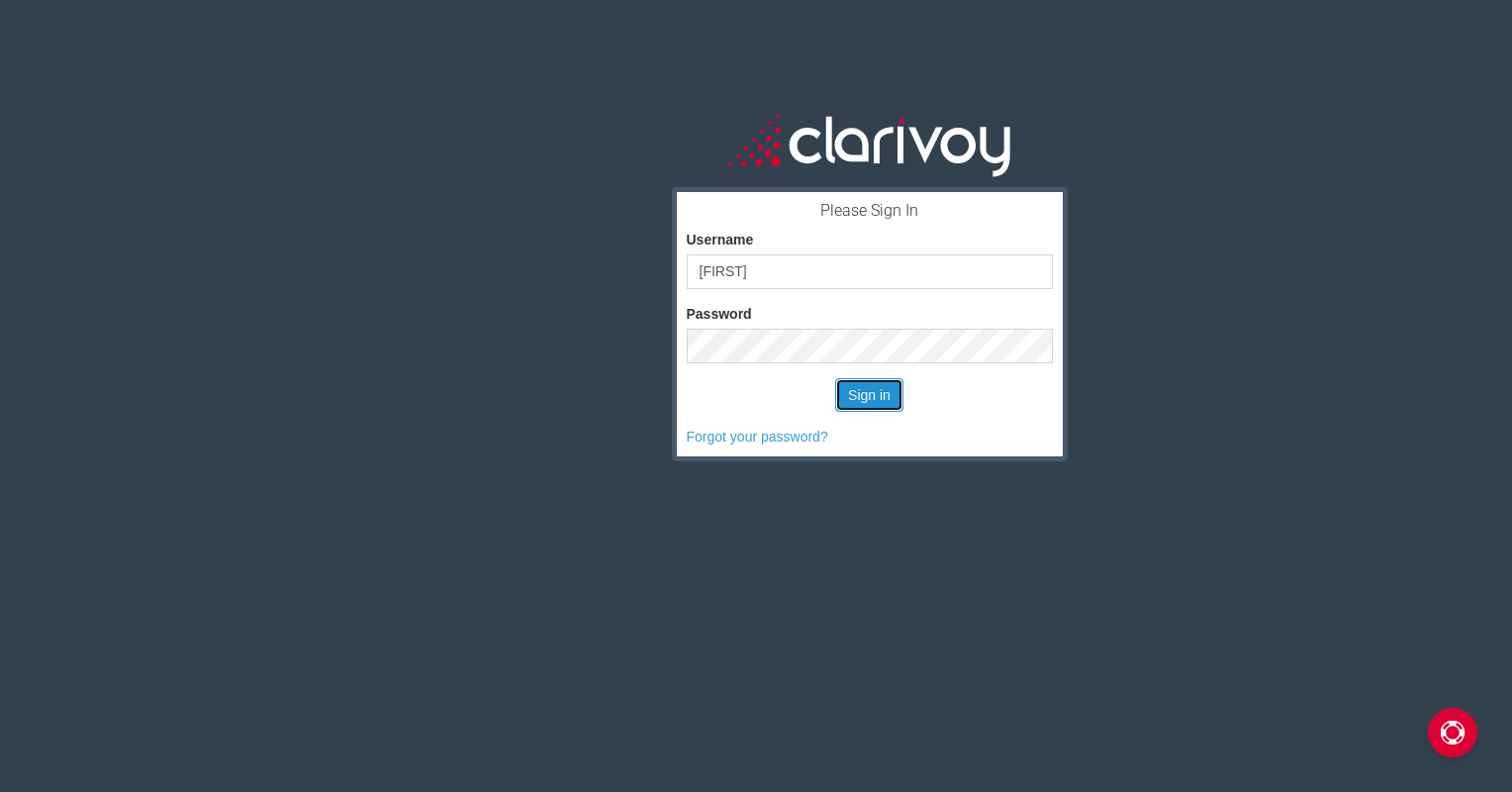 click on "Sign in" at bounding box center (869, 395) 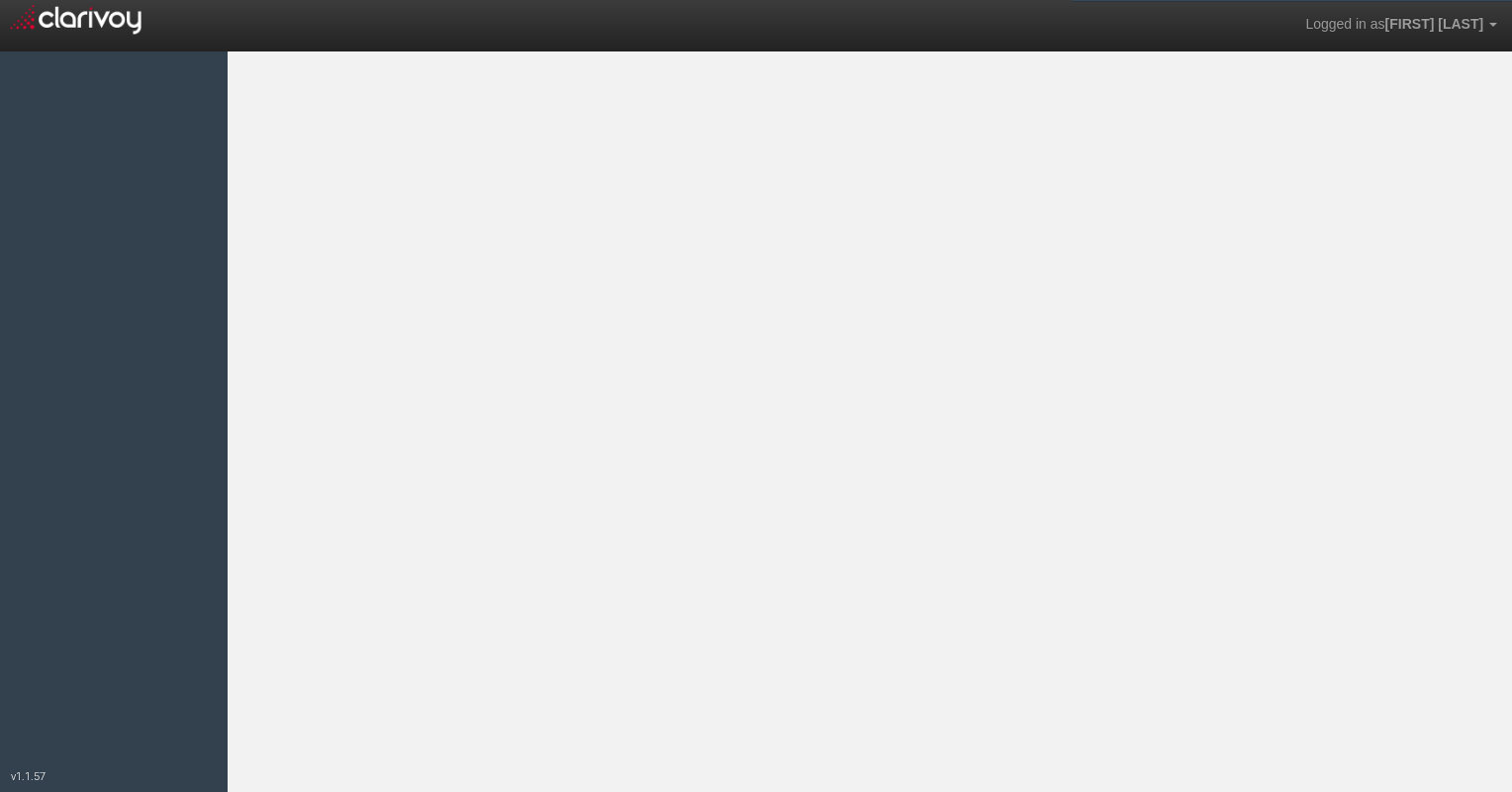 scroll, scrollTop: 0, scrollLeft: 0, axis: both 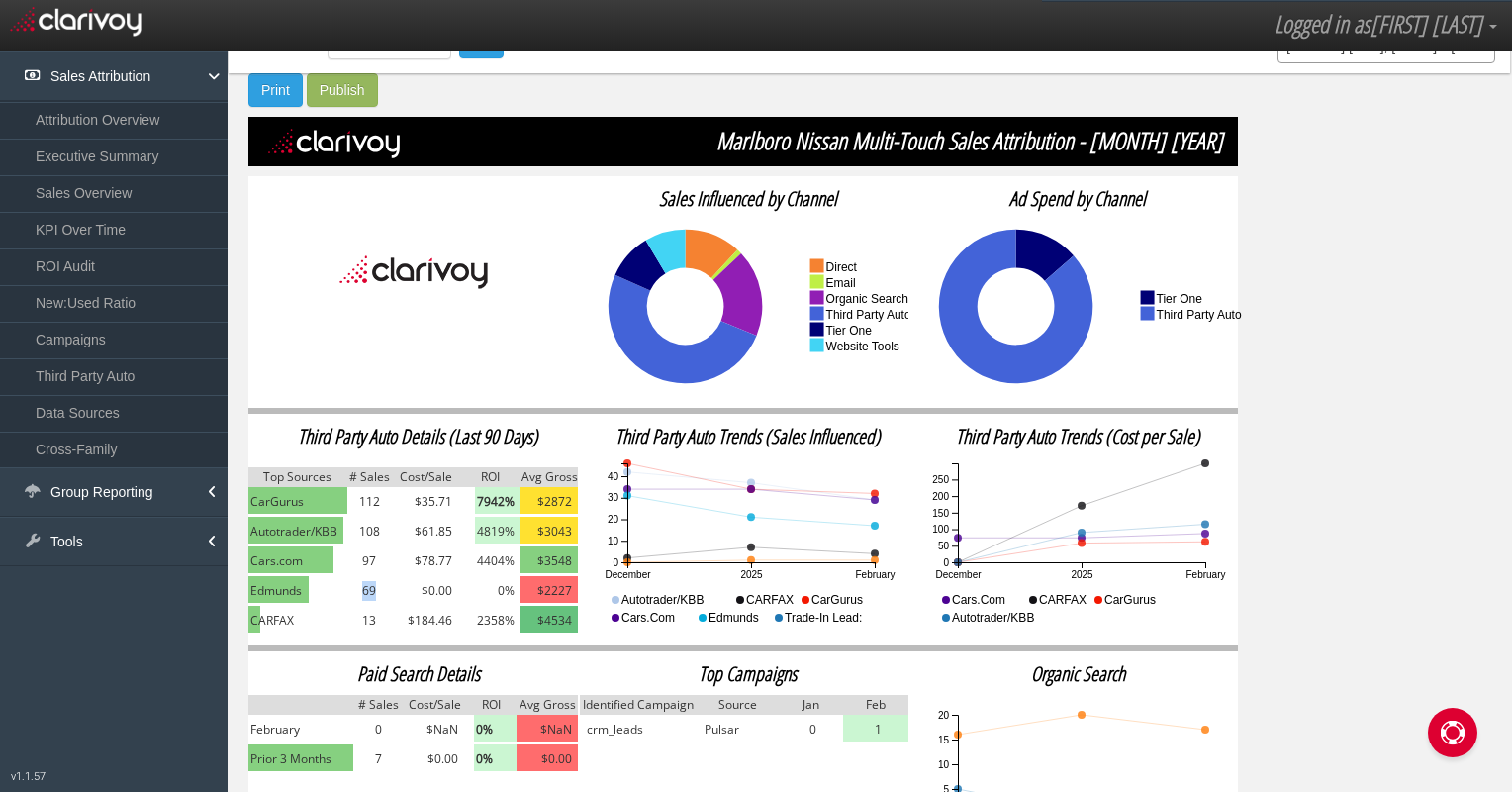 drag, startPoint x: 377, startPoint y: 589, endPoint x: 356, endPoint y: 597, distance: 22.472205 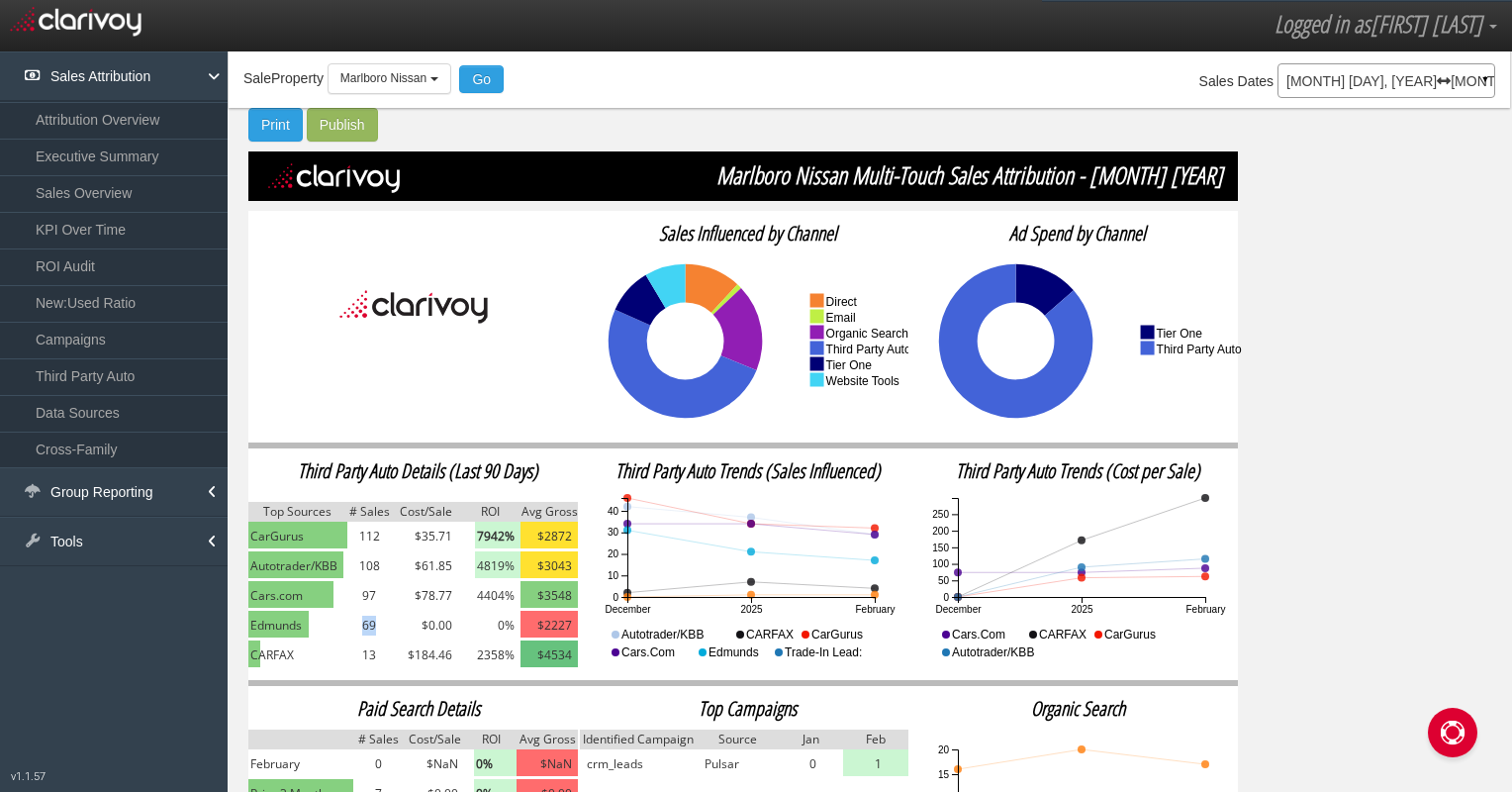 scroll, scrollTop: 99, scrollLeft: 0, axis: vertical 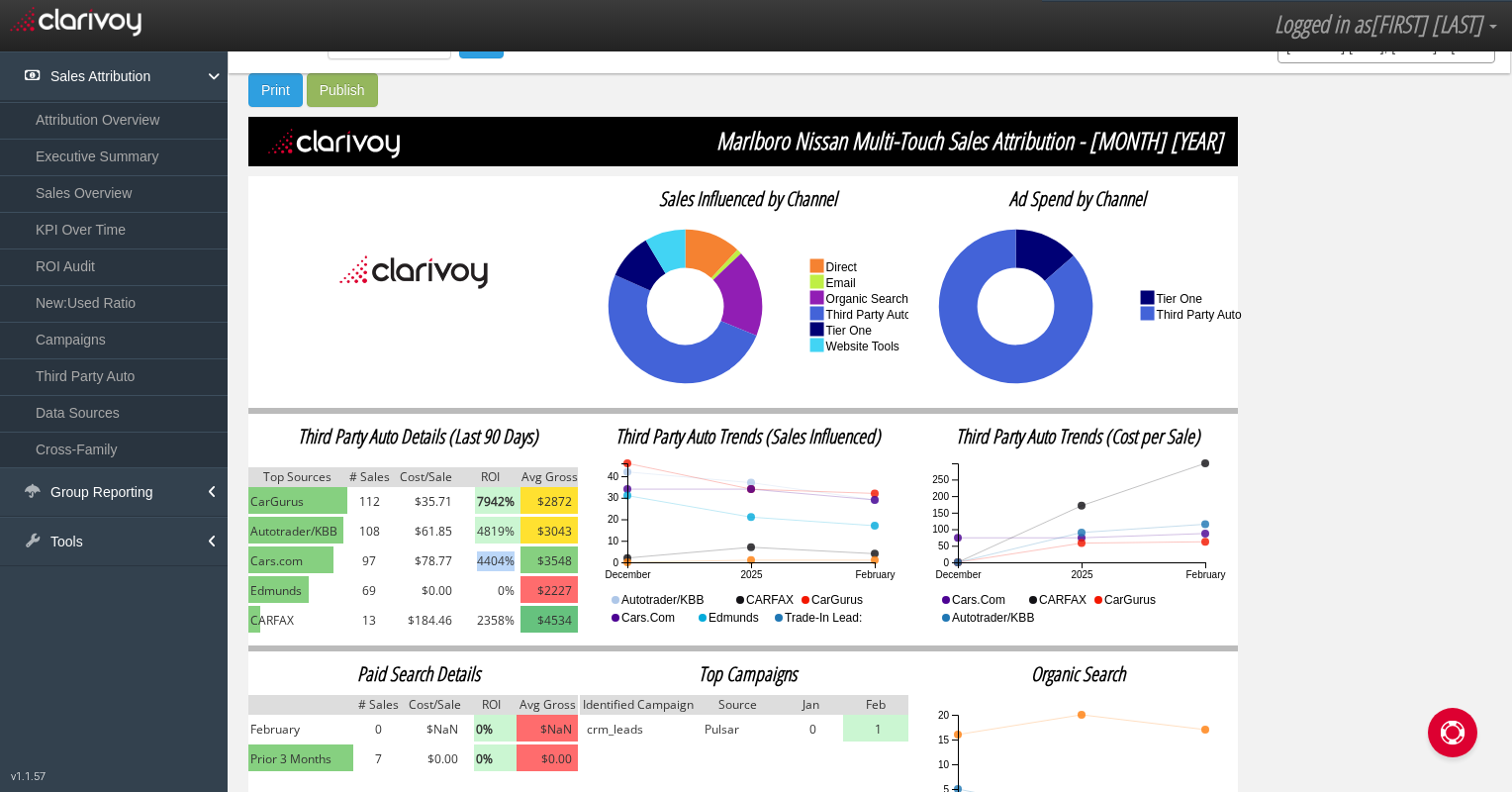 drag, startPoint x: 516, startPoint y: 564, endPoint x: 480, endPoint y: 564, distance: 36 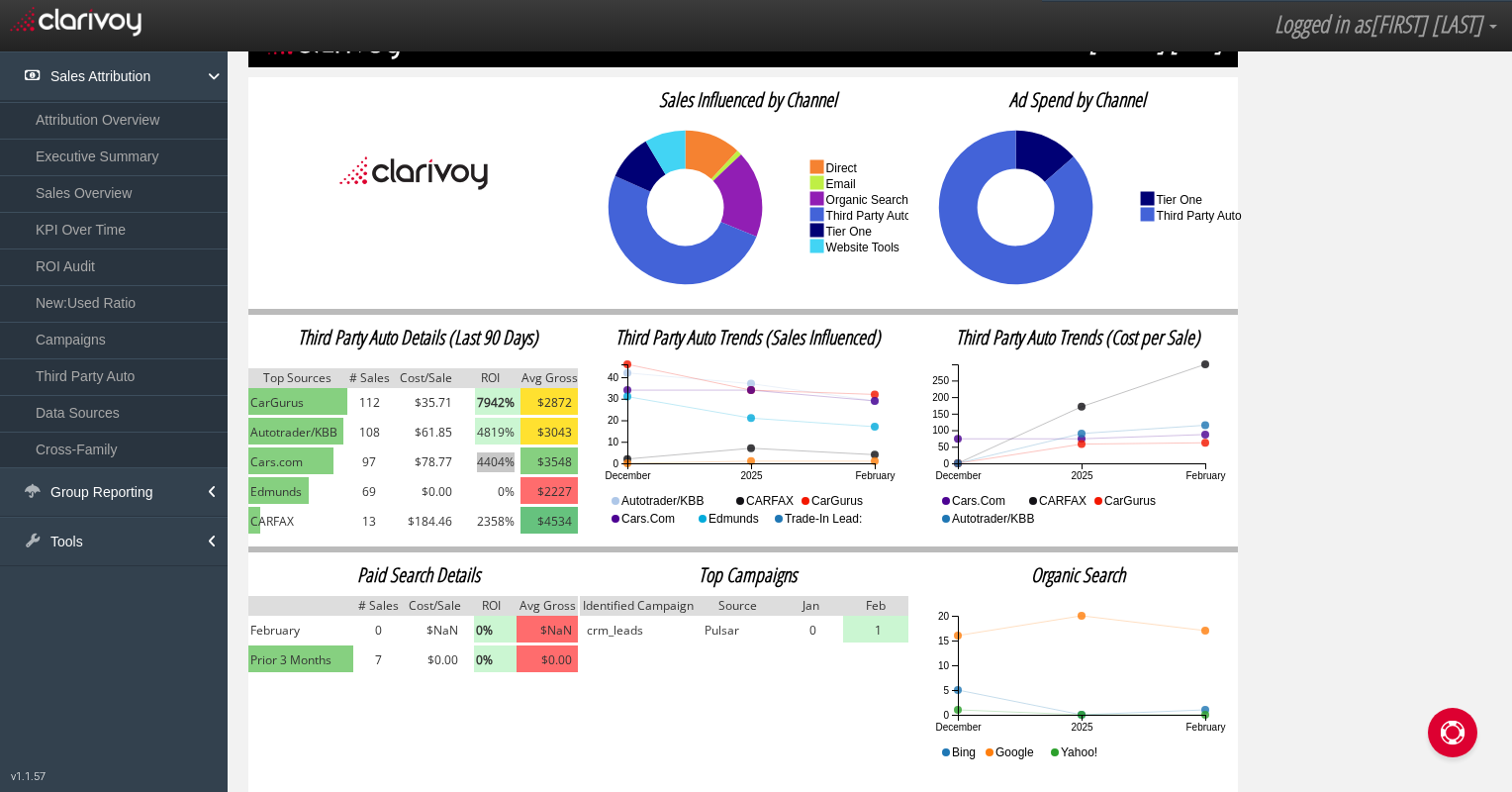 scroll, scrollTop: 200, scrollLeft: 0, axis: vertical 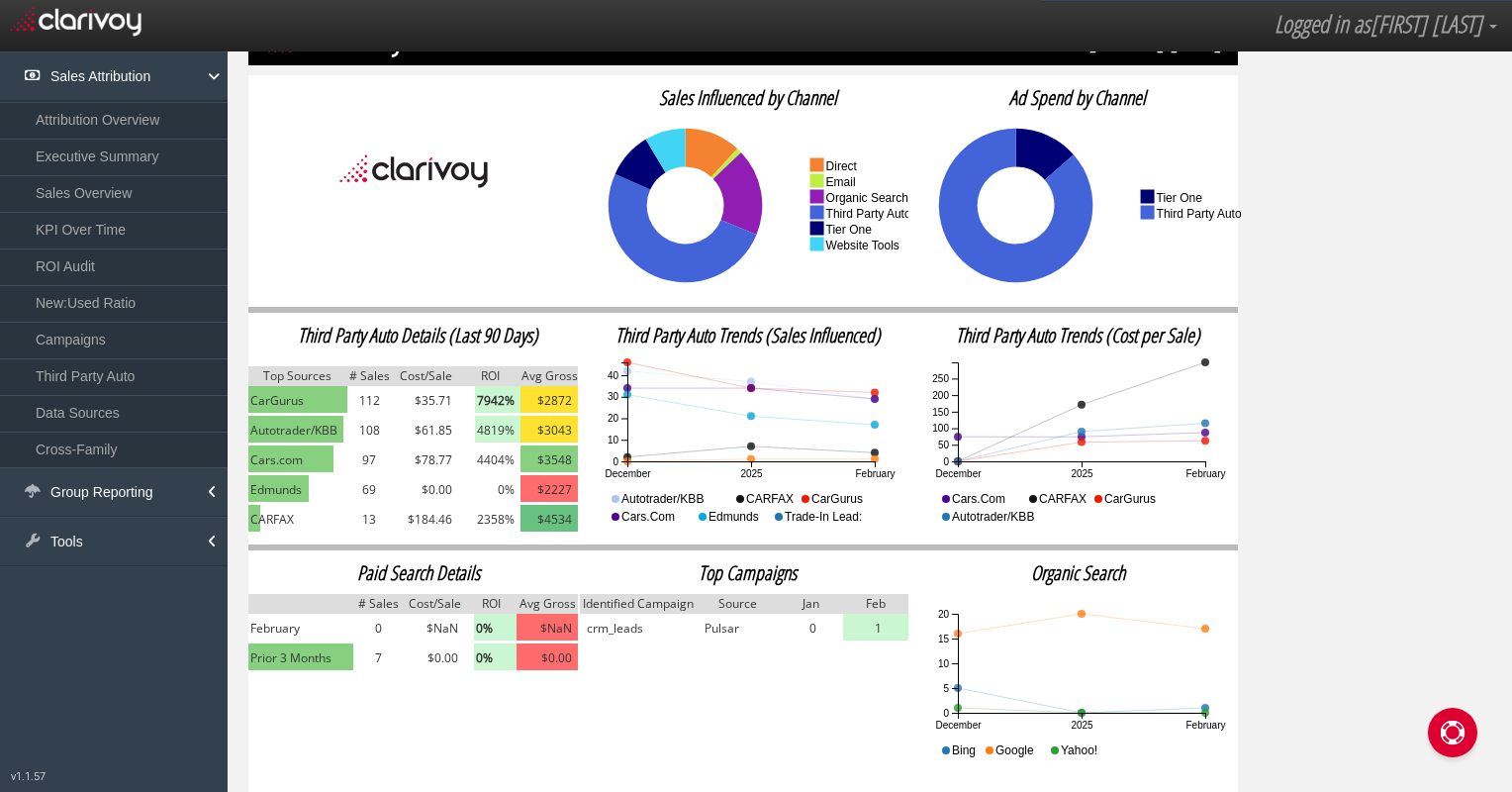 click on "Edmunds" at bounding box center (276, 490) 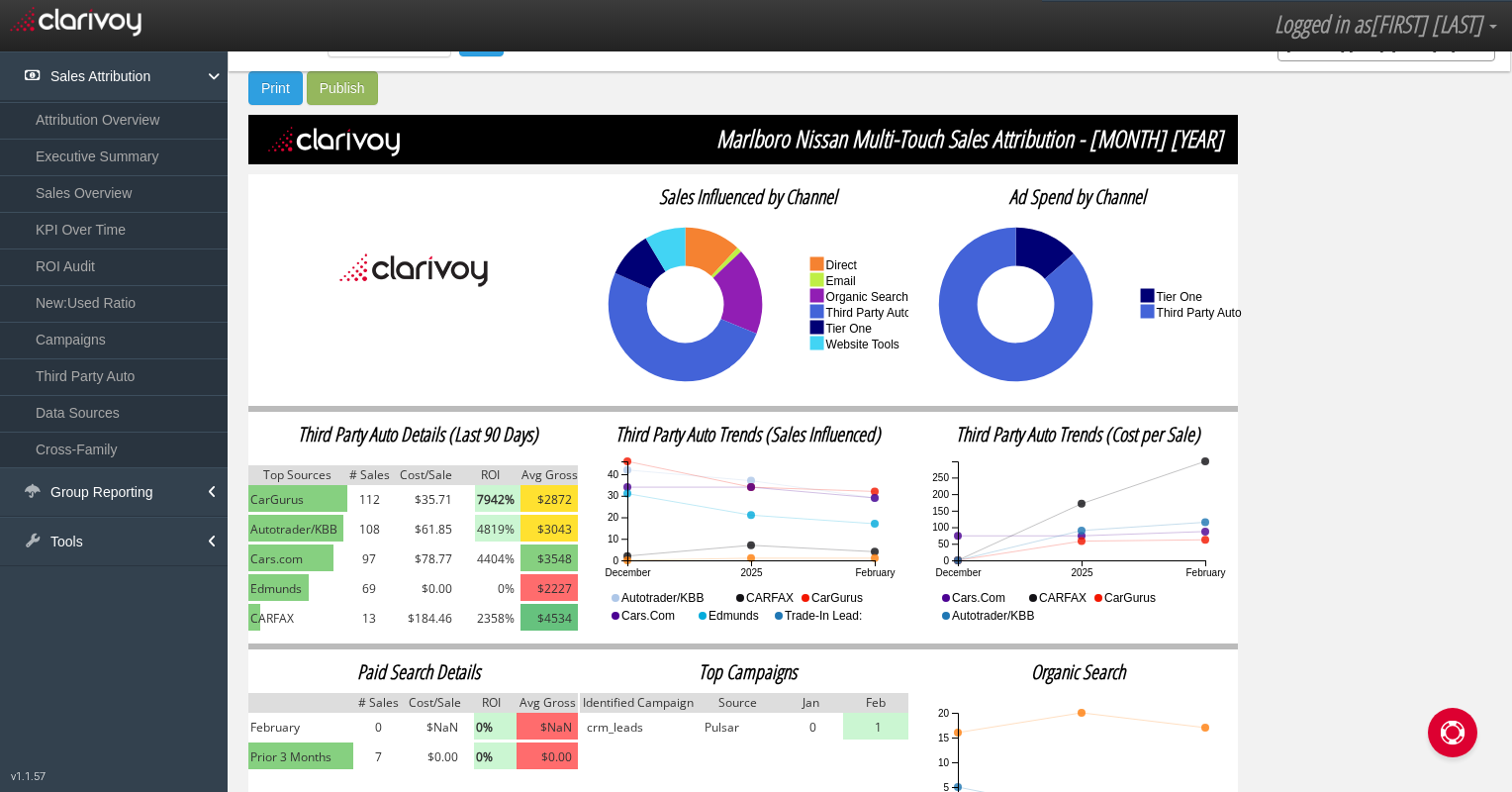 scroll, scrollTop: 0, scrollLeft: 0, axis: both 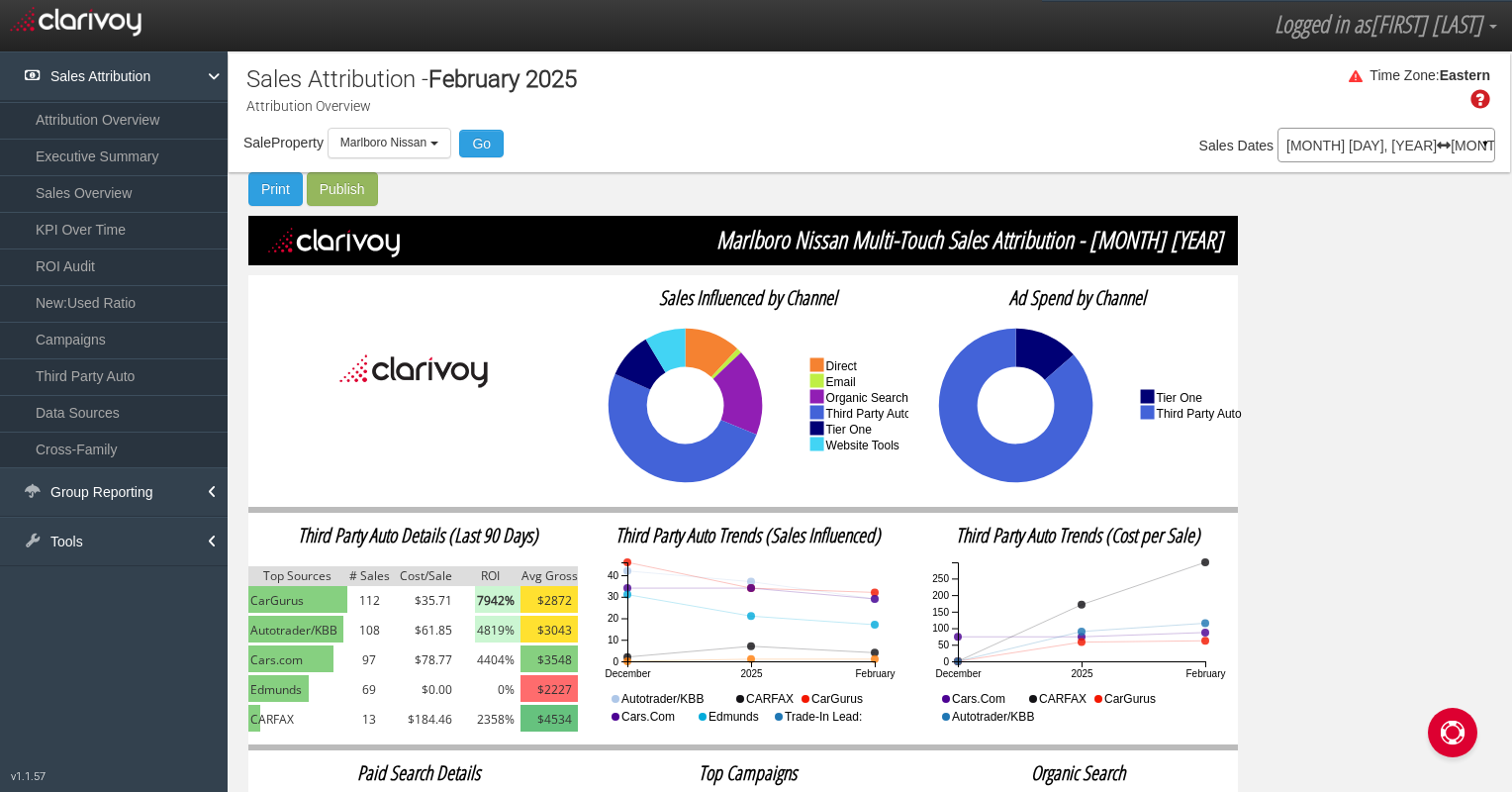 click 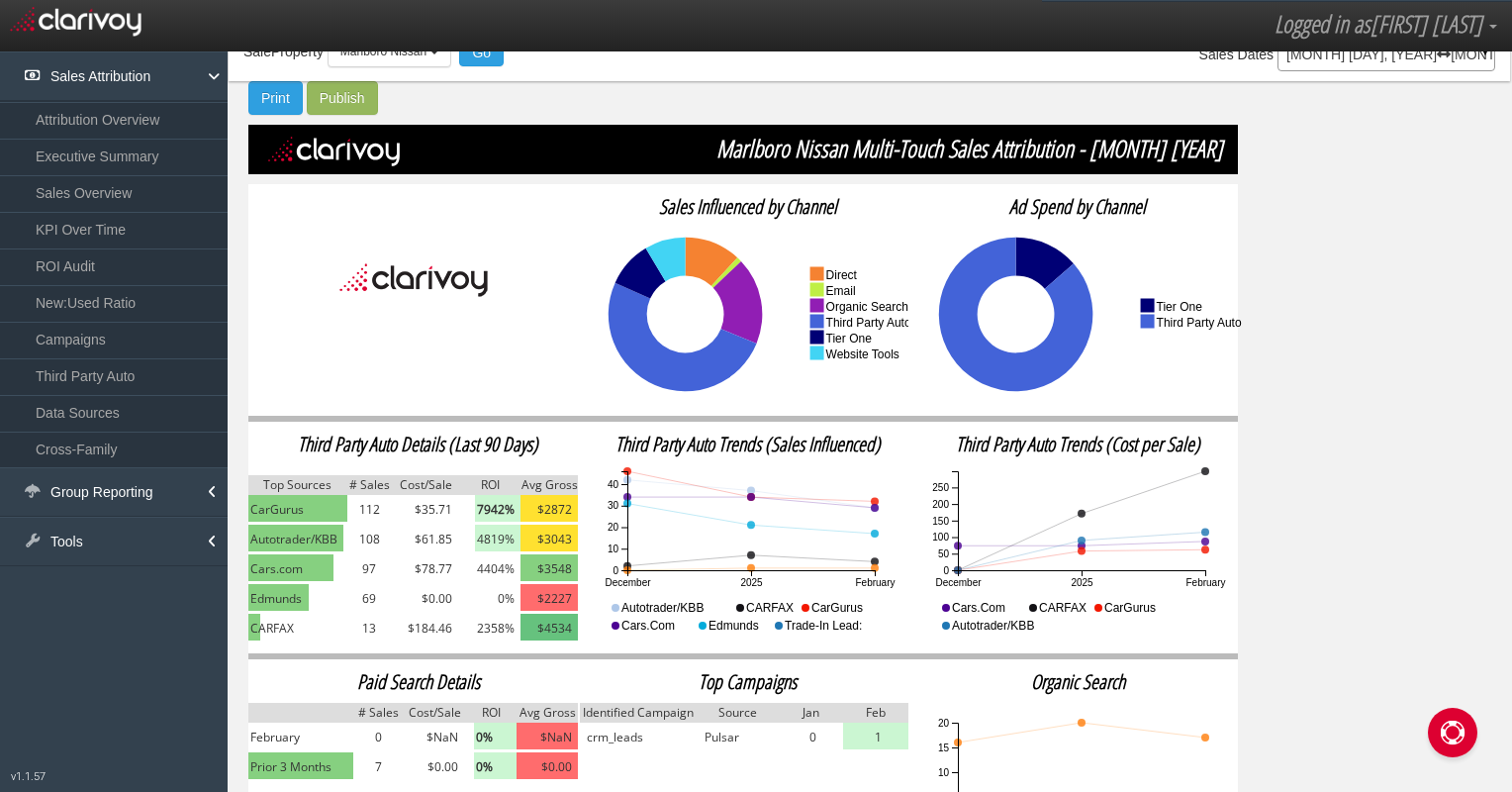 scroll, scrollTop: 198, scrollLeft: 0, axis: vertical 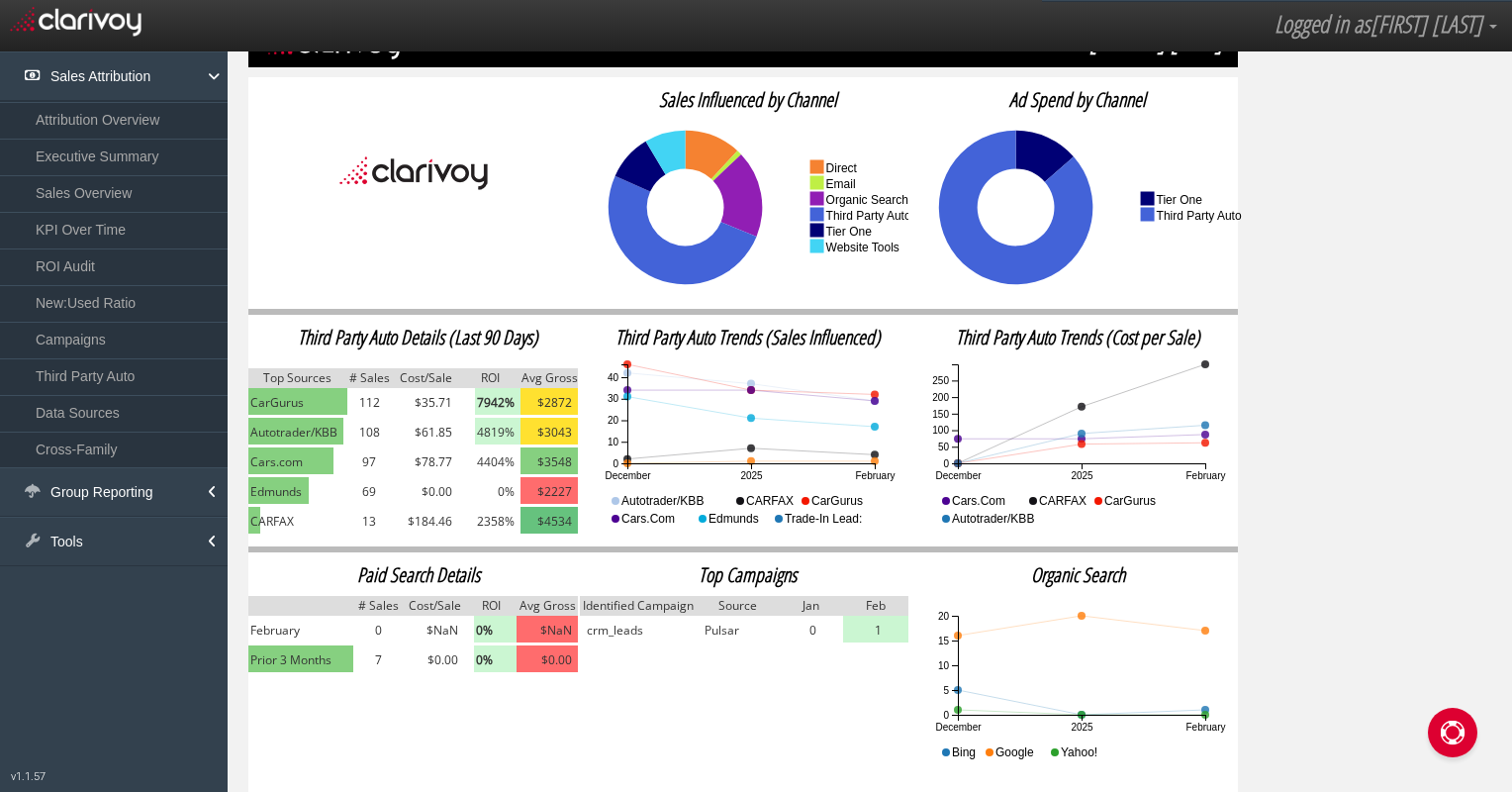 click on "Edmunds" at bounding box center [276, 492] 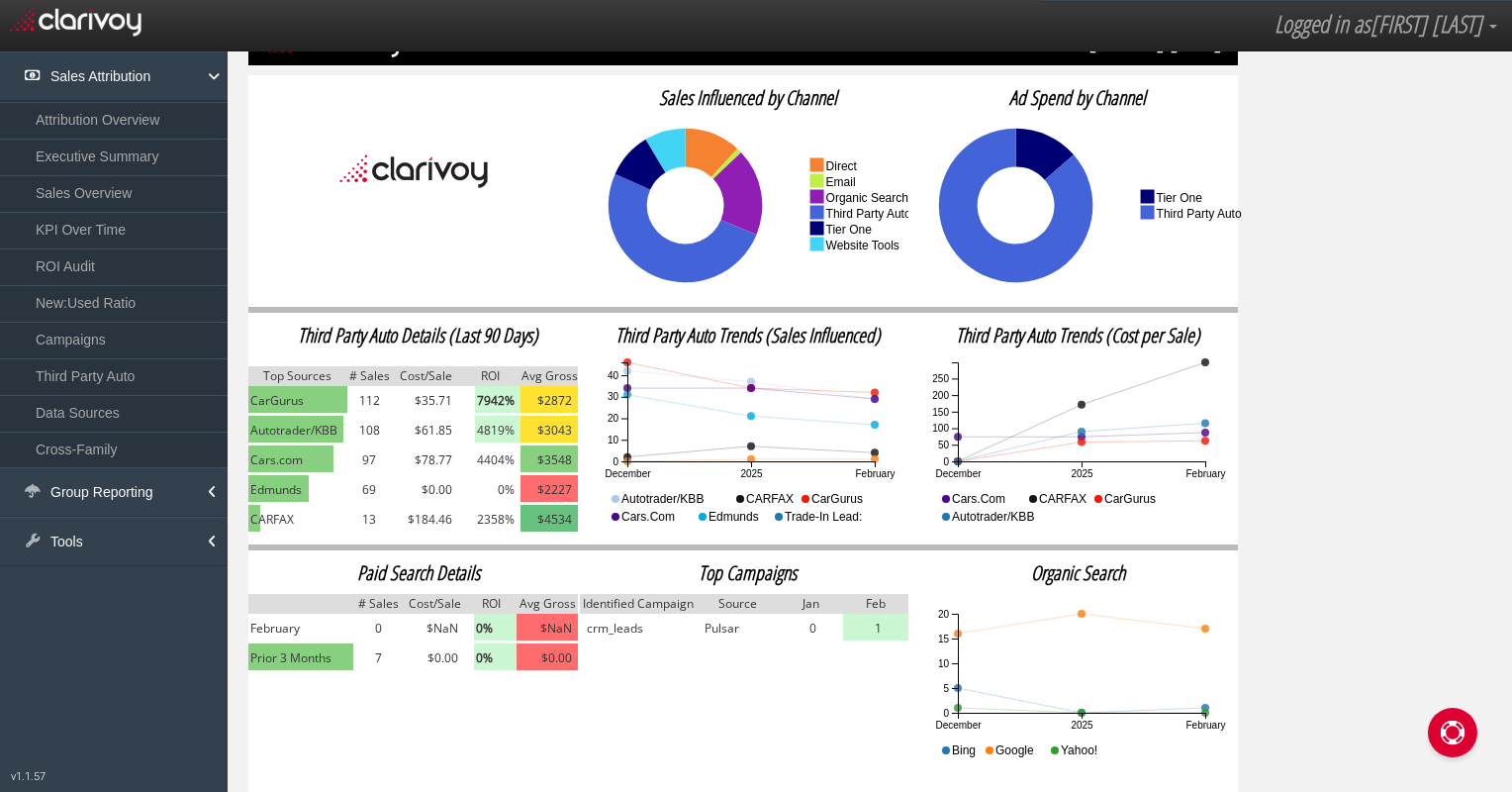 scroll, scrollTop: 0, scrollLeft: 0, axis: both 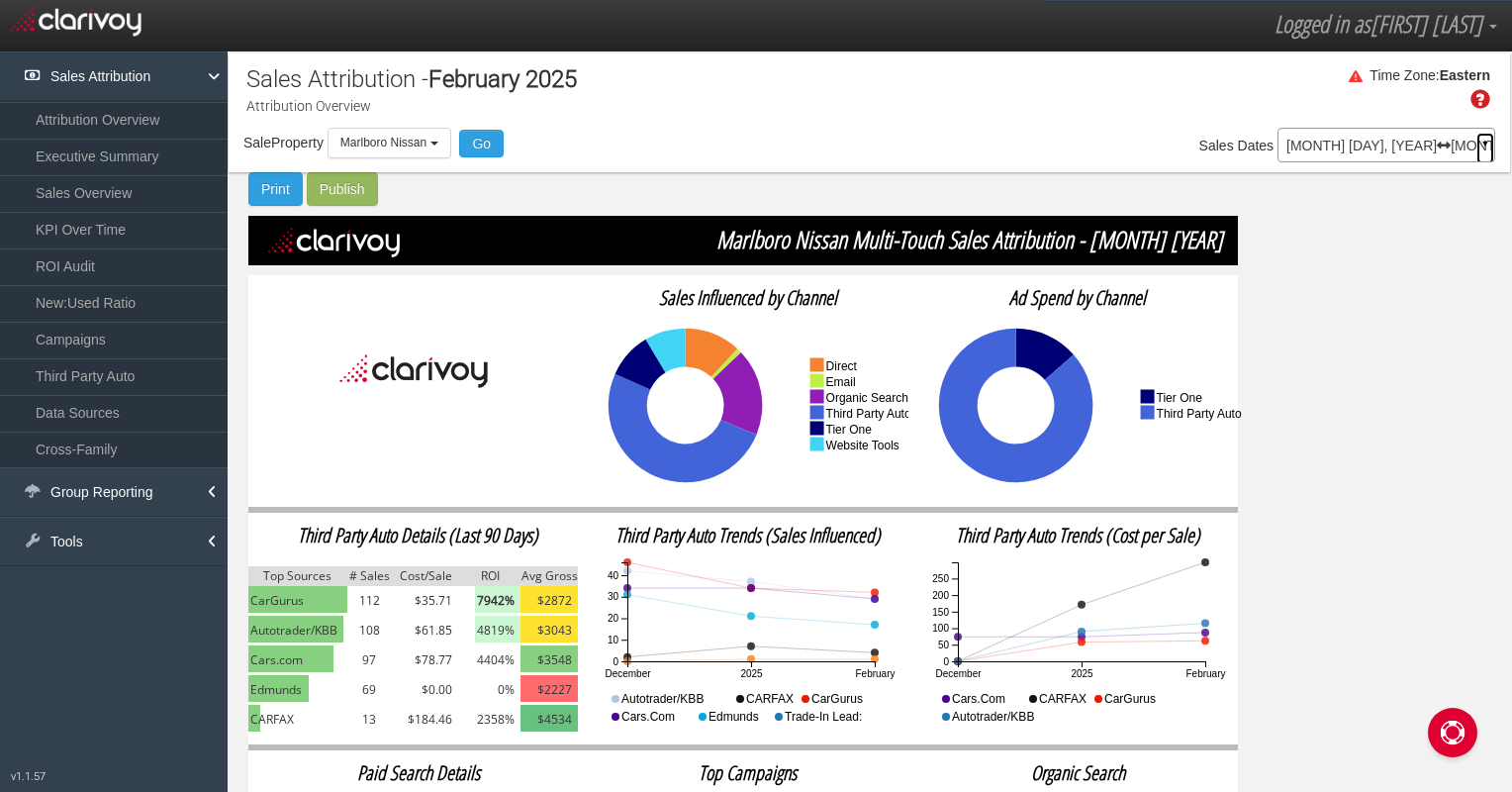 click on "▼" at bounding box center (1485, 148) 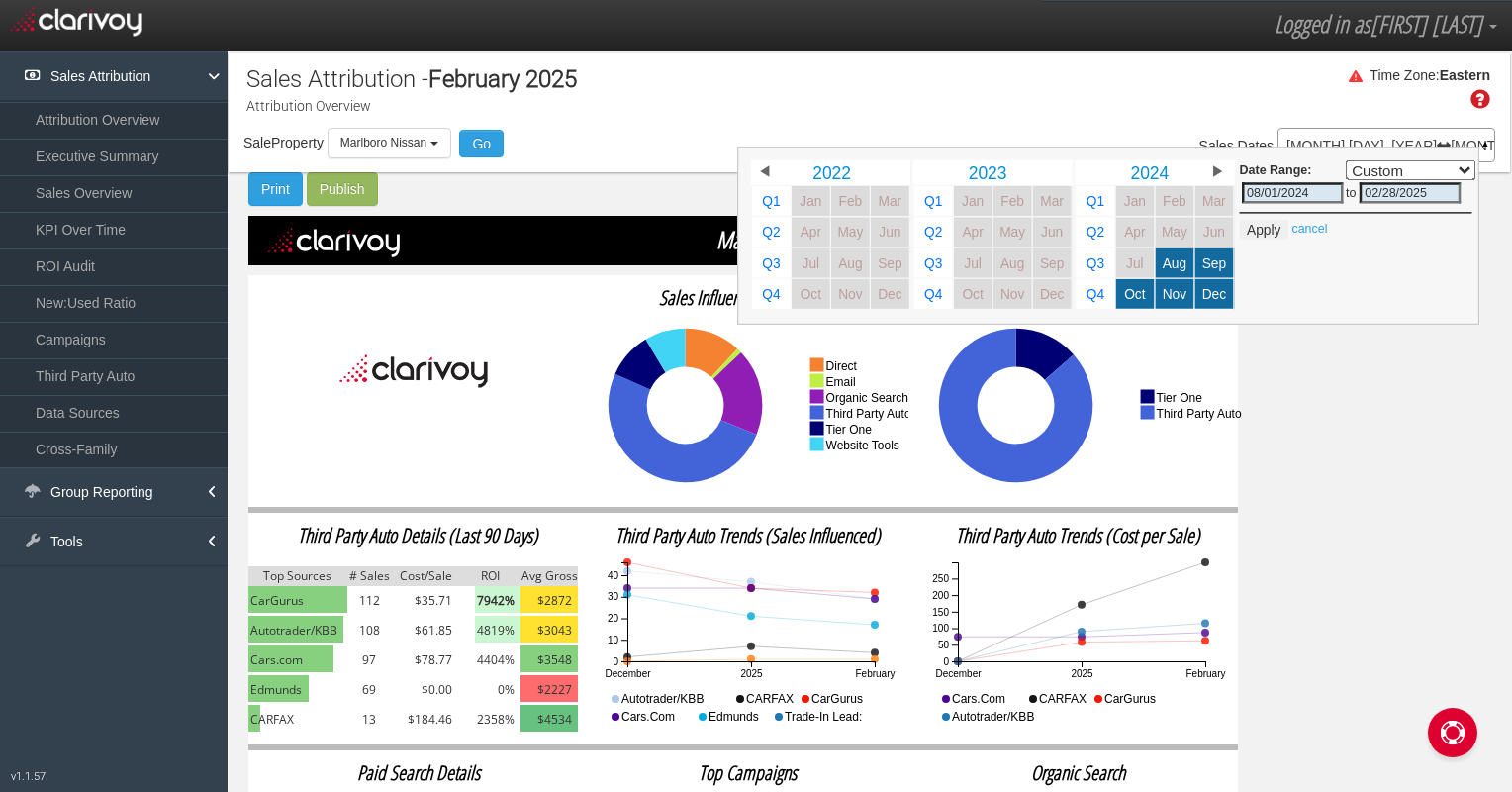click on "▶" at bounding box center [1217, 172] 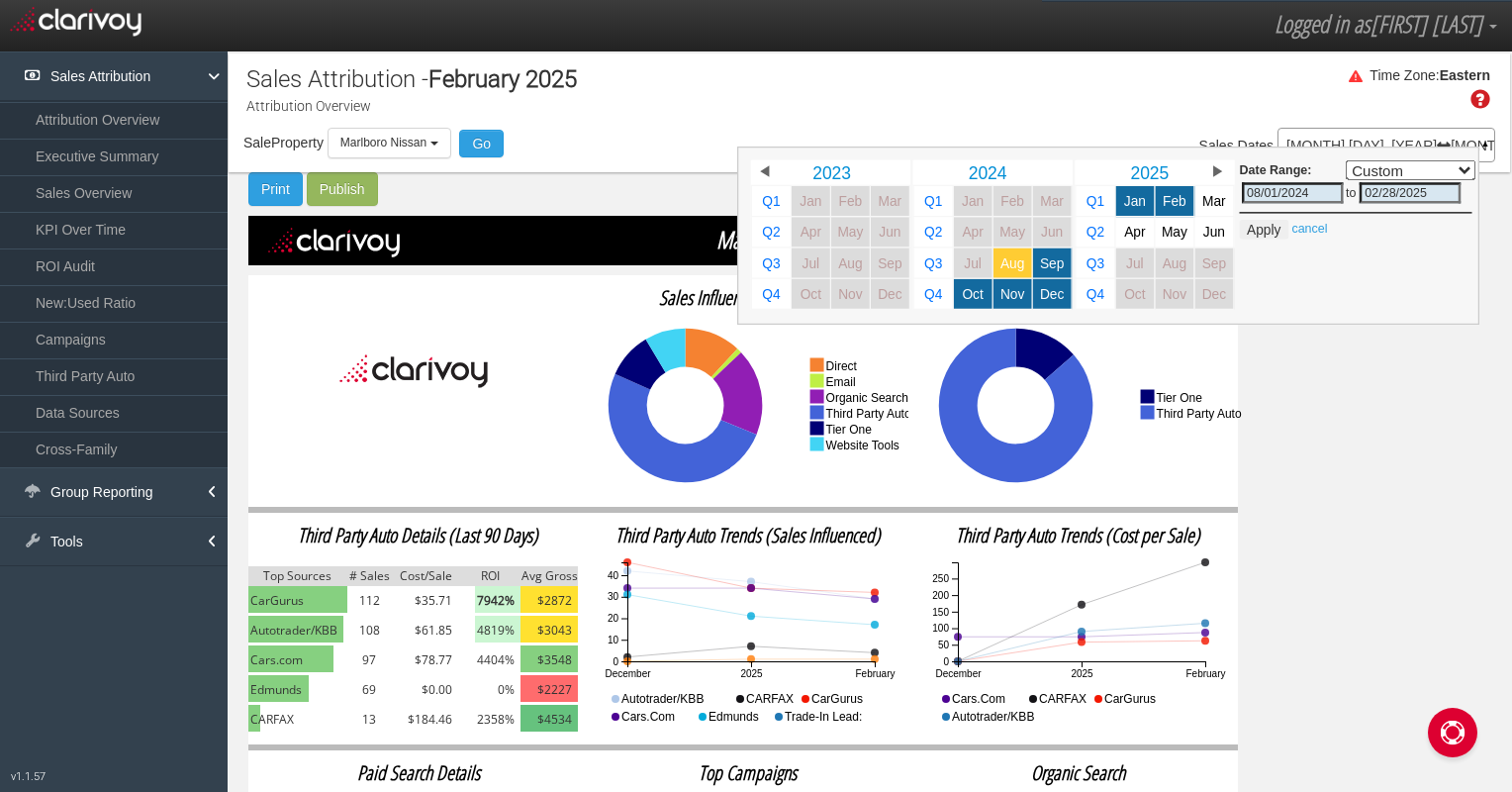 click on "Aug" at bounding box center [1012, 262] 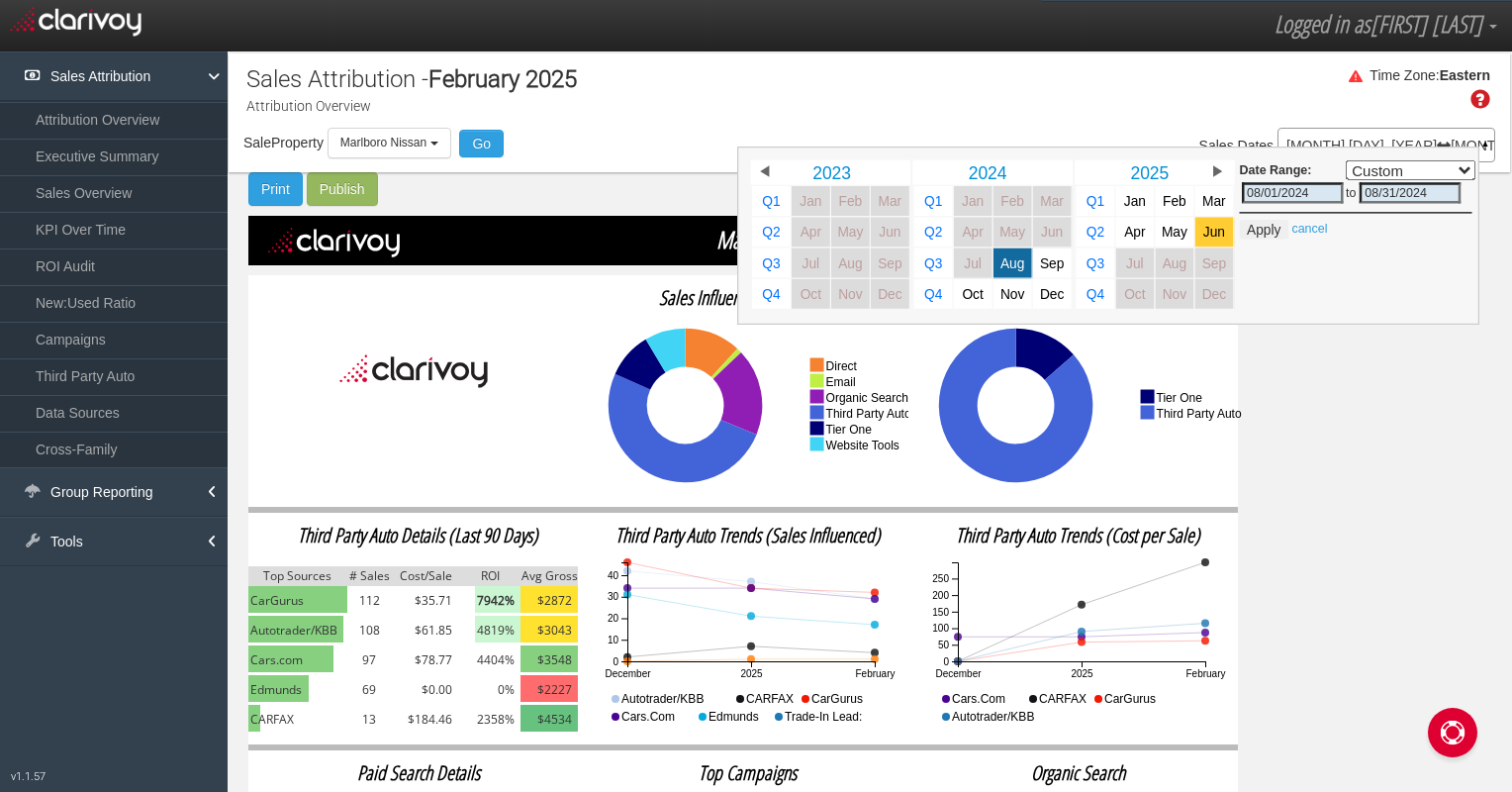 click on "Jun" at bounding box center [1214, 232] 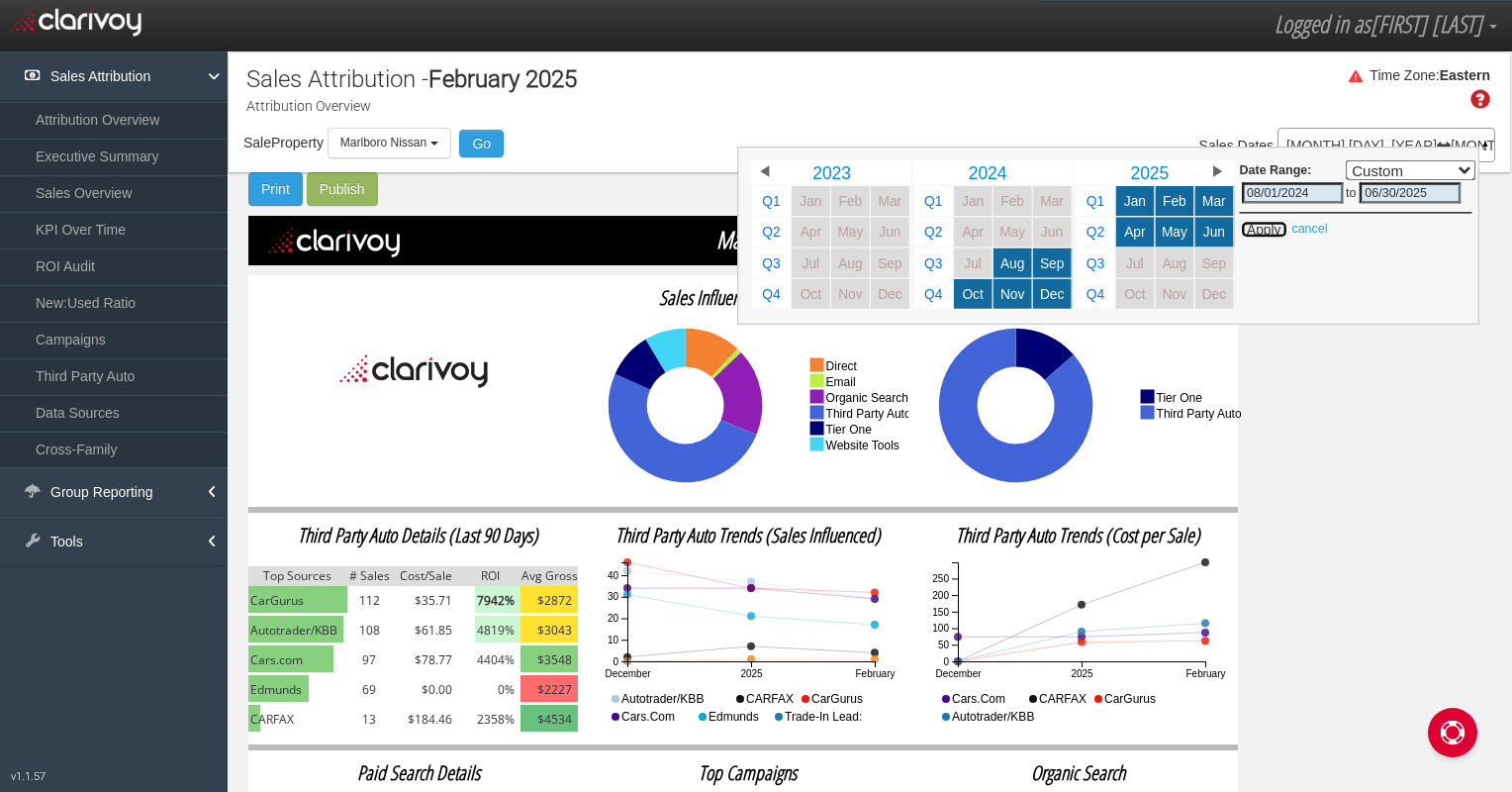 click on "Apply" at bounding box center (1263, 230) 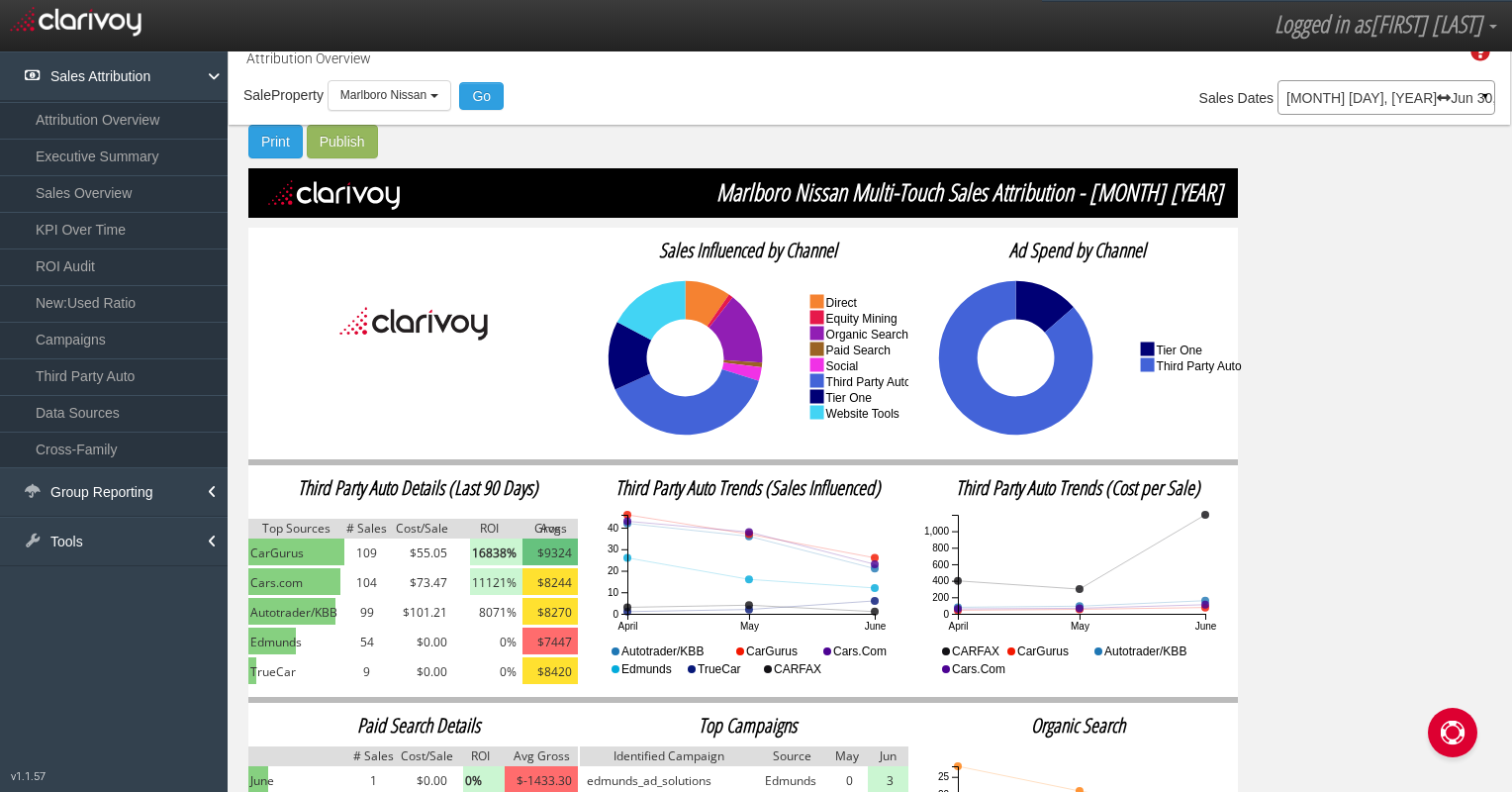 scroll, scrollTop: 0, scrollLeft: 0, axis: both 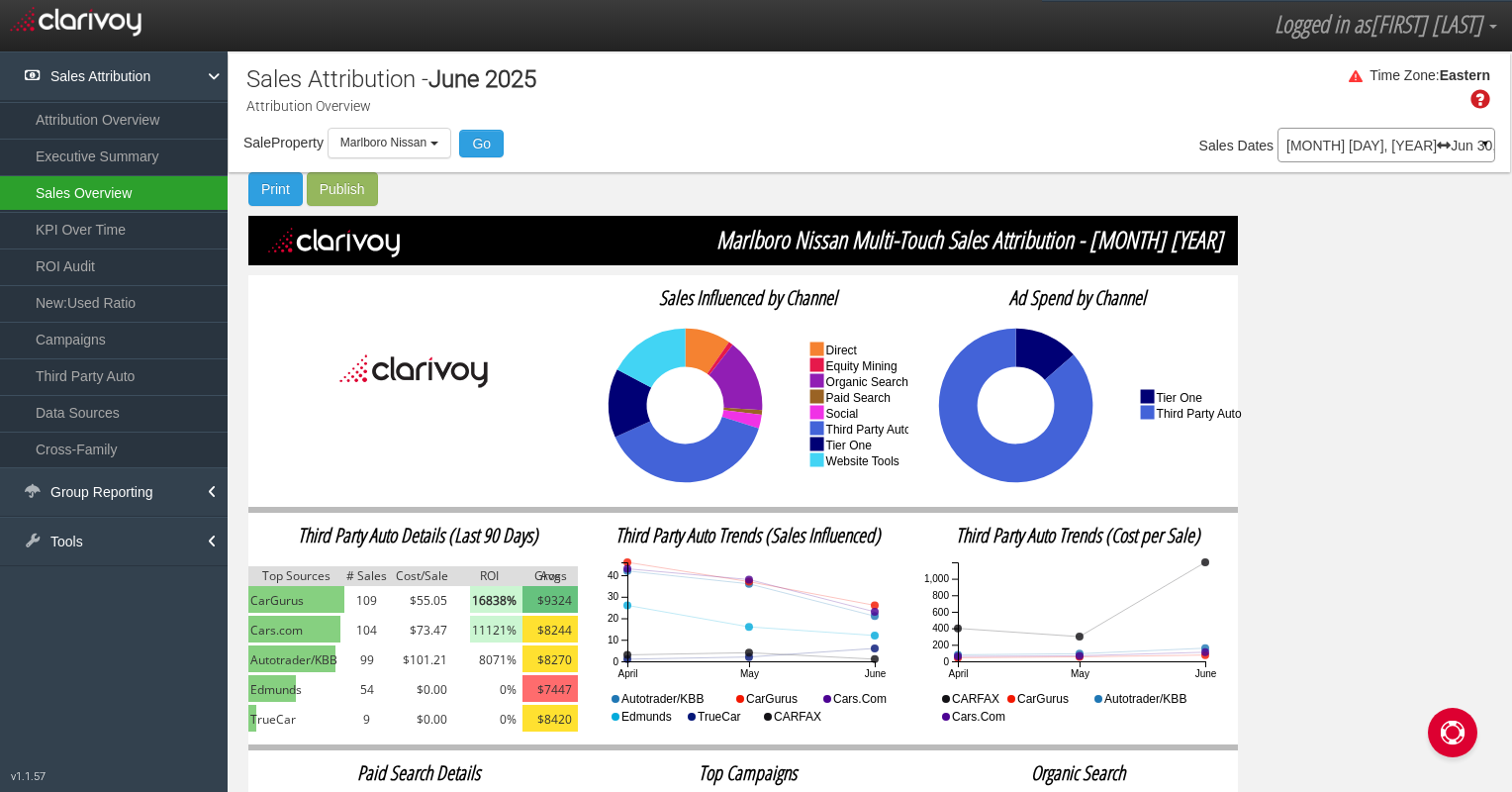 click on "Sales Overview" at bounding box center (114, 193) 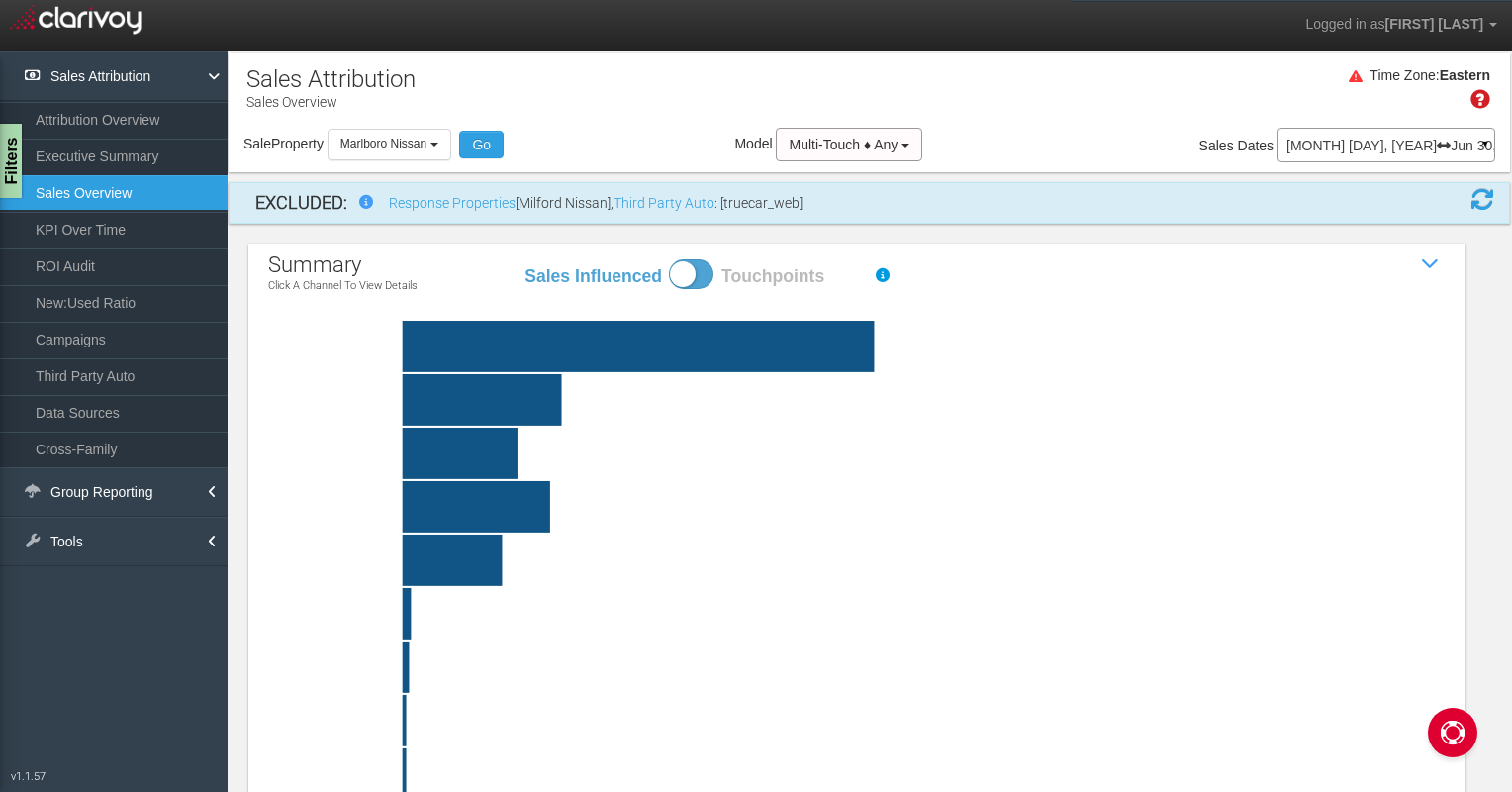 click 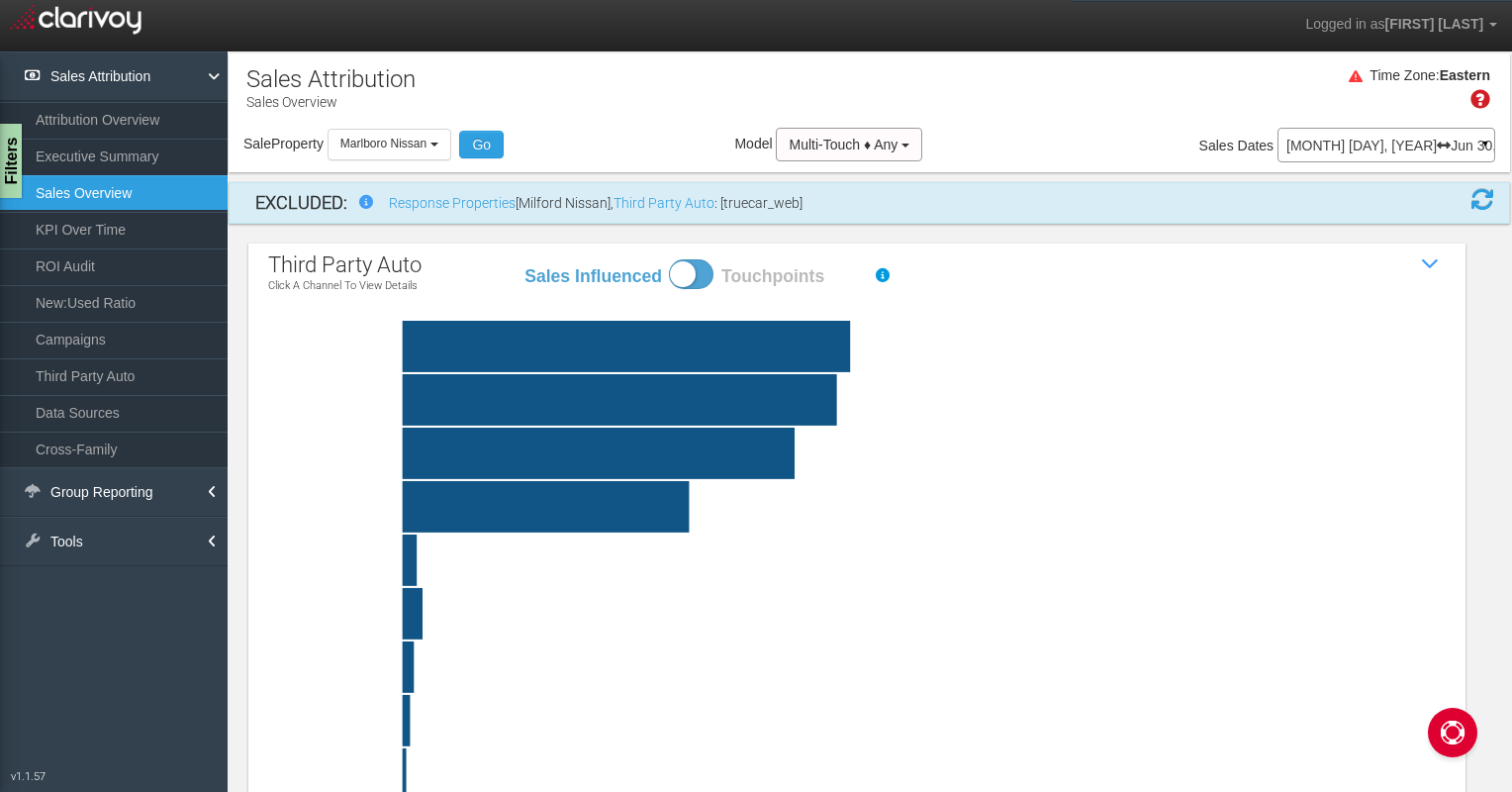 click 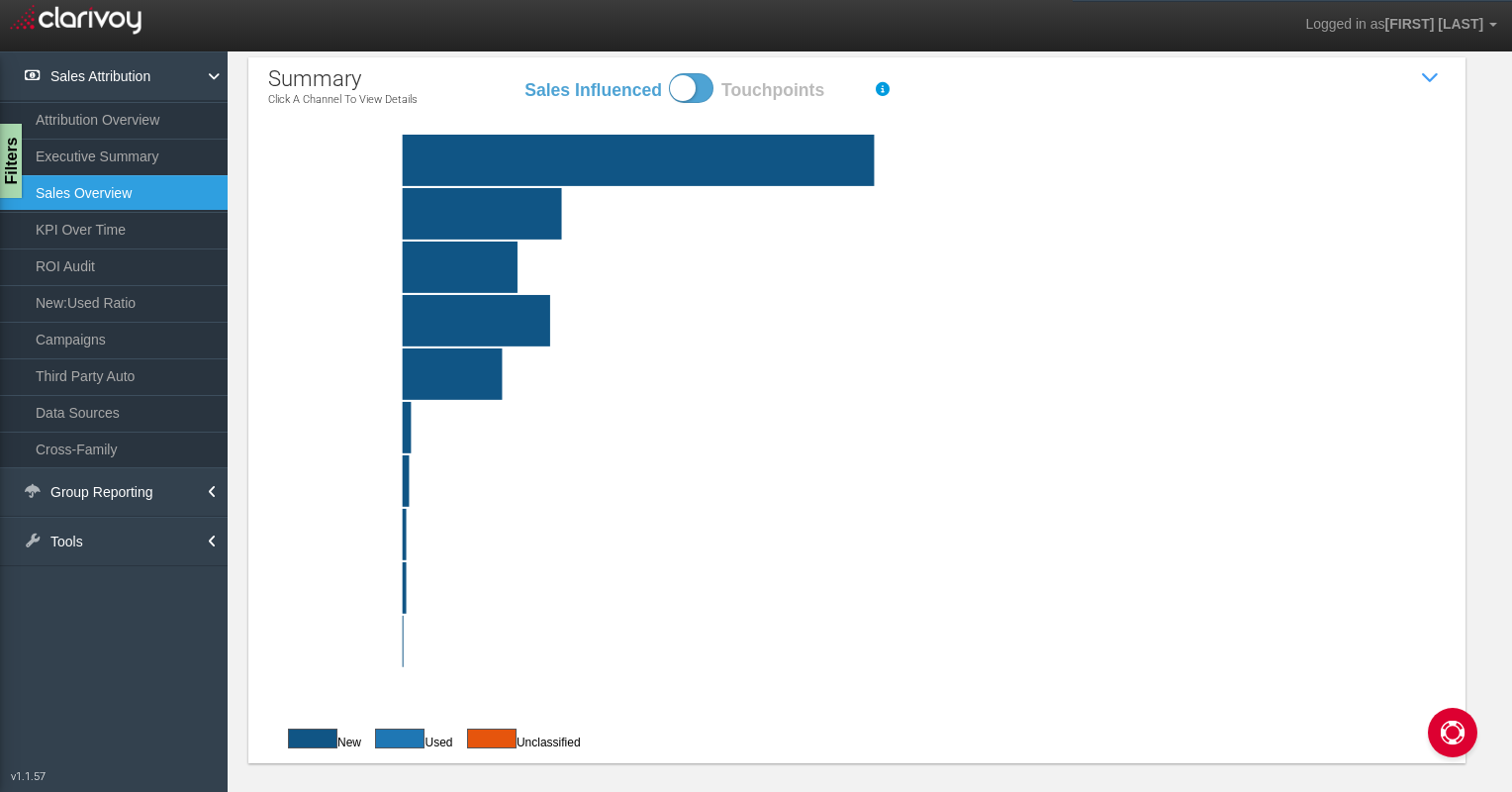 scroll, scrollTop: 0, scrollLeft: 0, axis: both 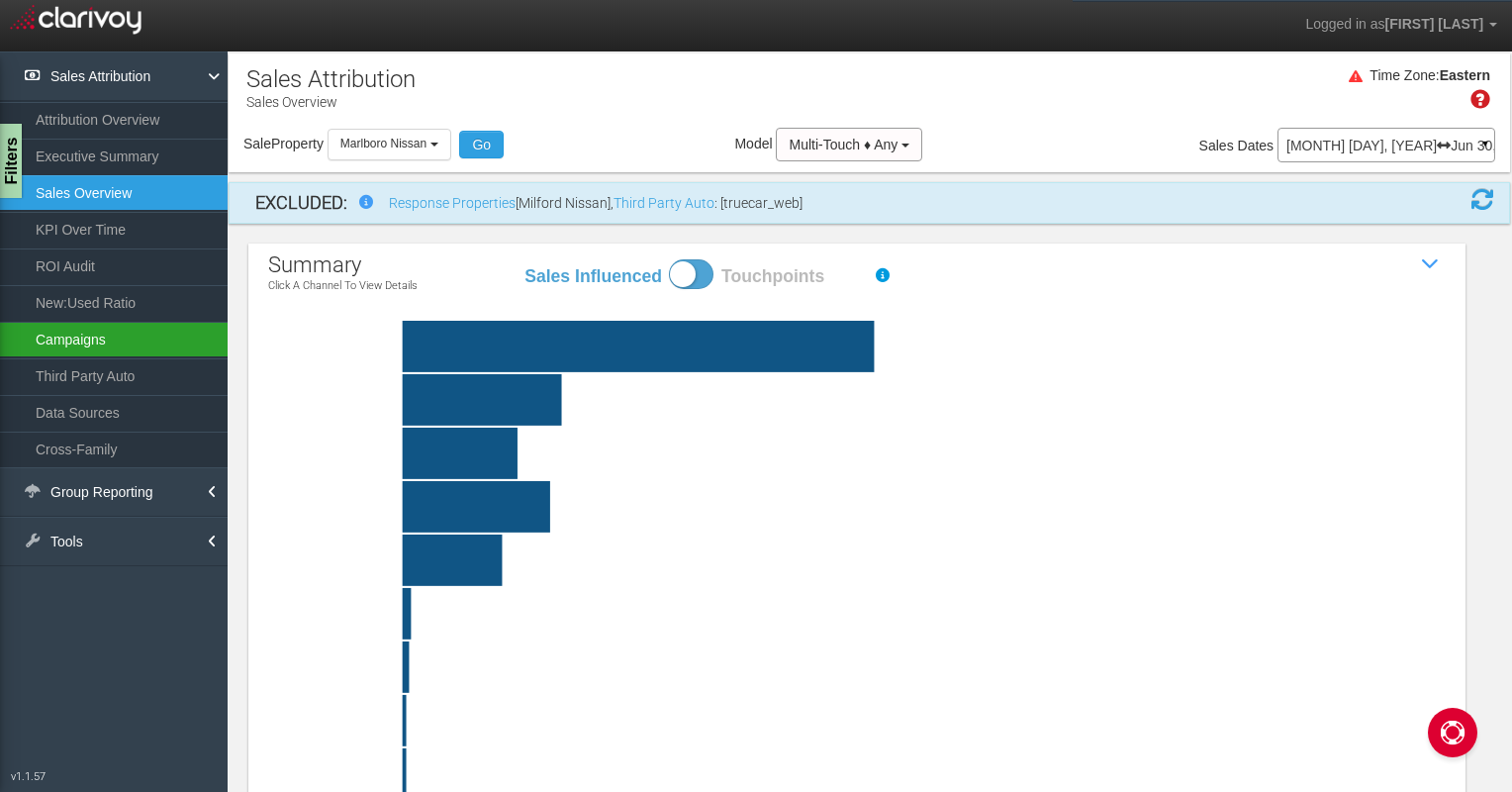 click on "Campaigns" at bounding box center [114, 340] 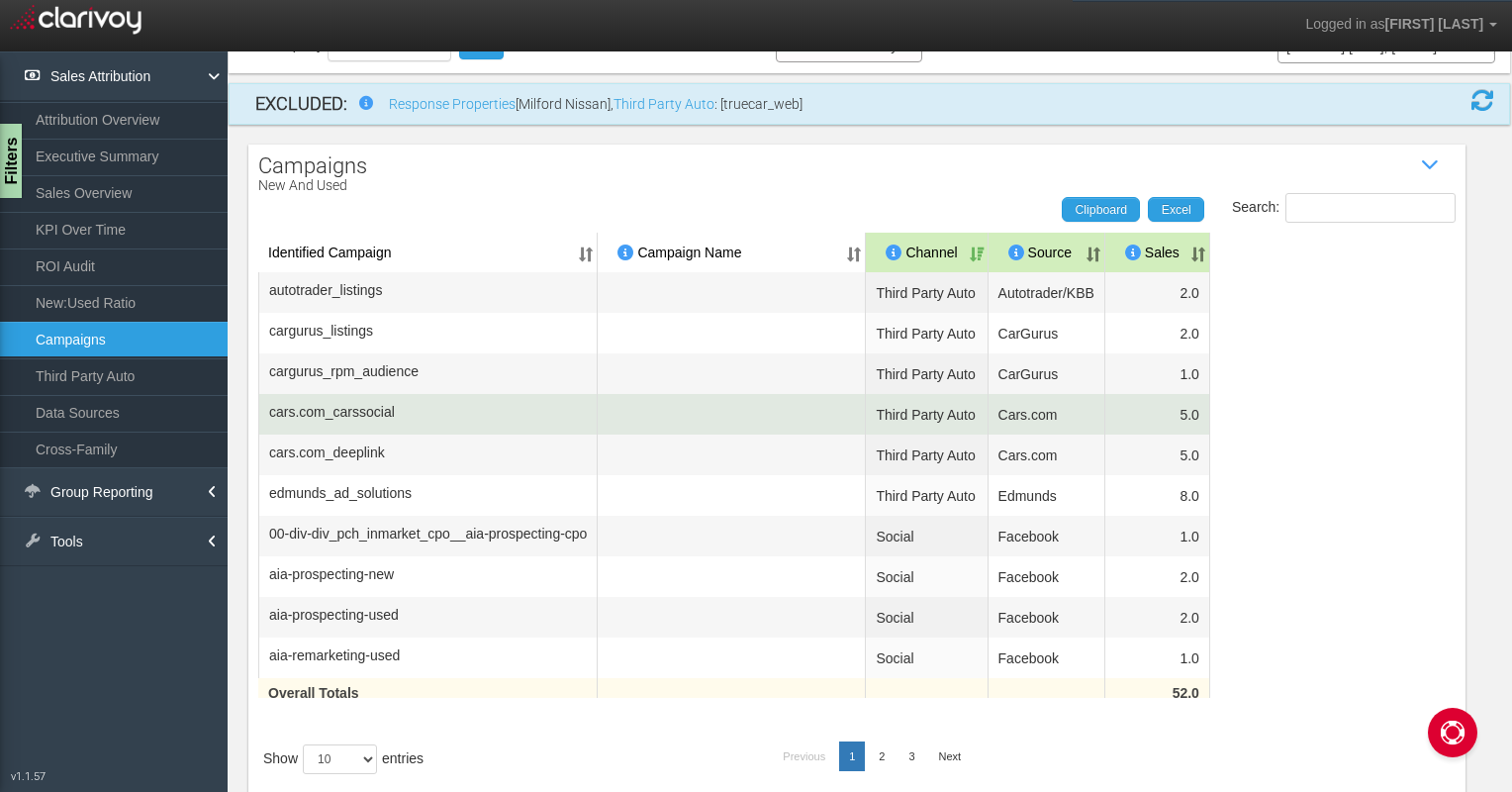 scroll, scrollTop: 234, scrollLeft: 0, axis: vertical 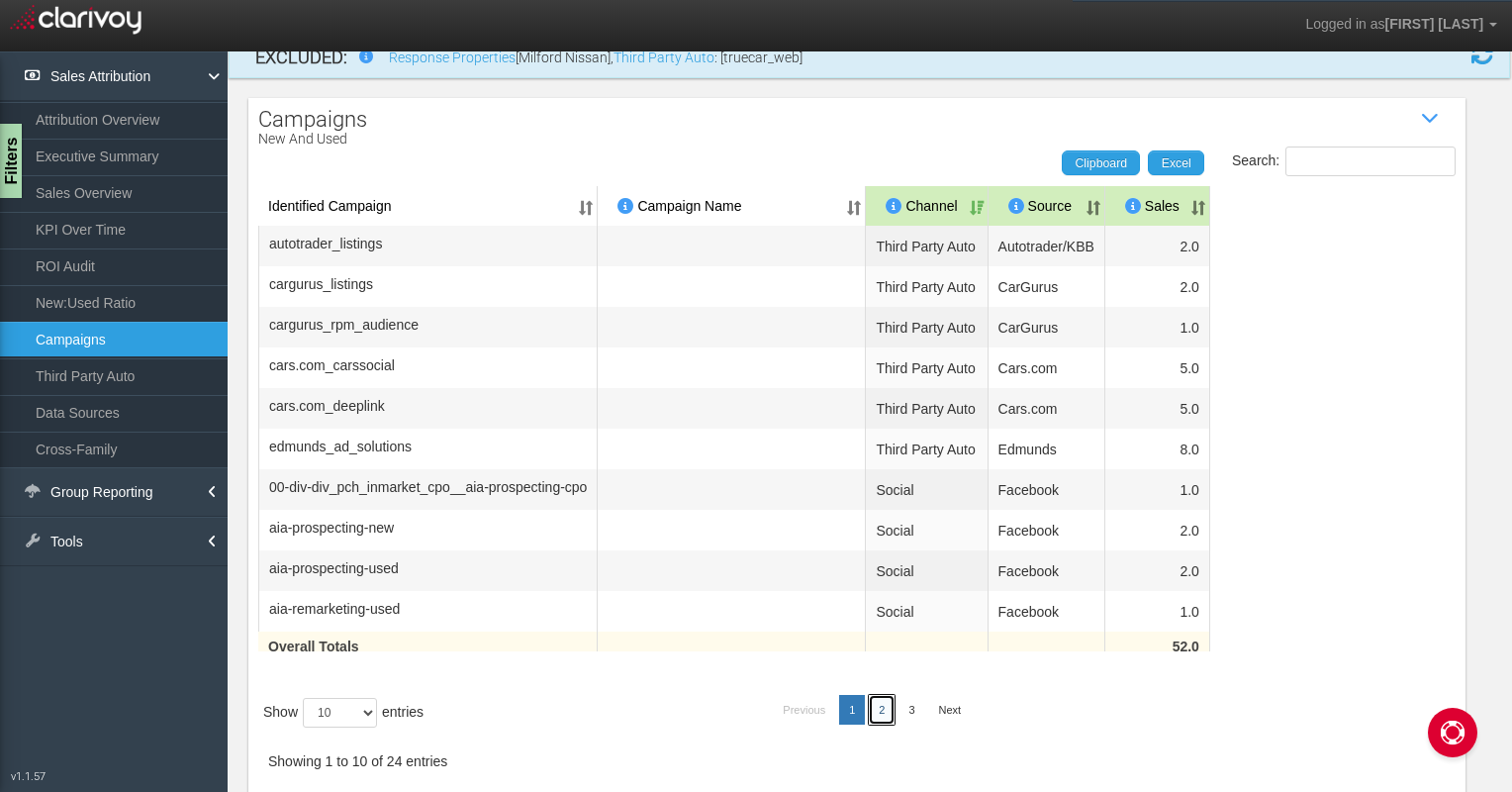 click on "2" at bounding box center (882, 710) 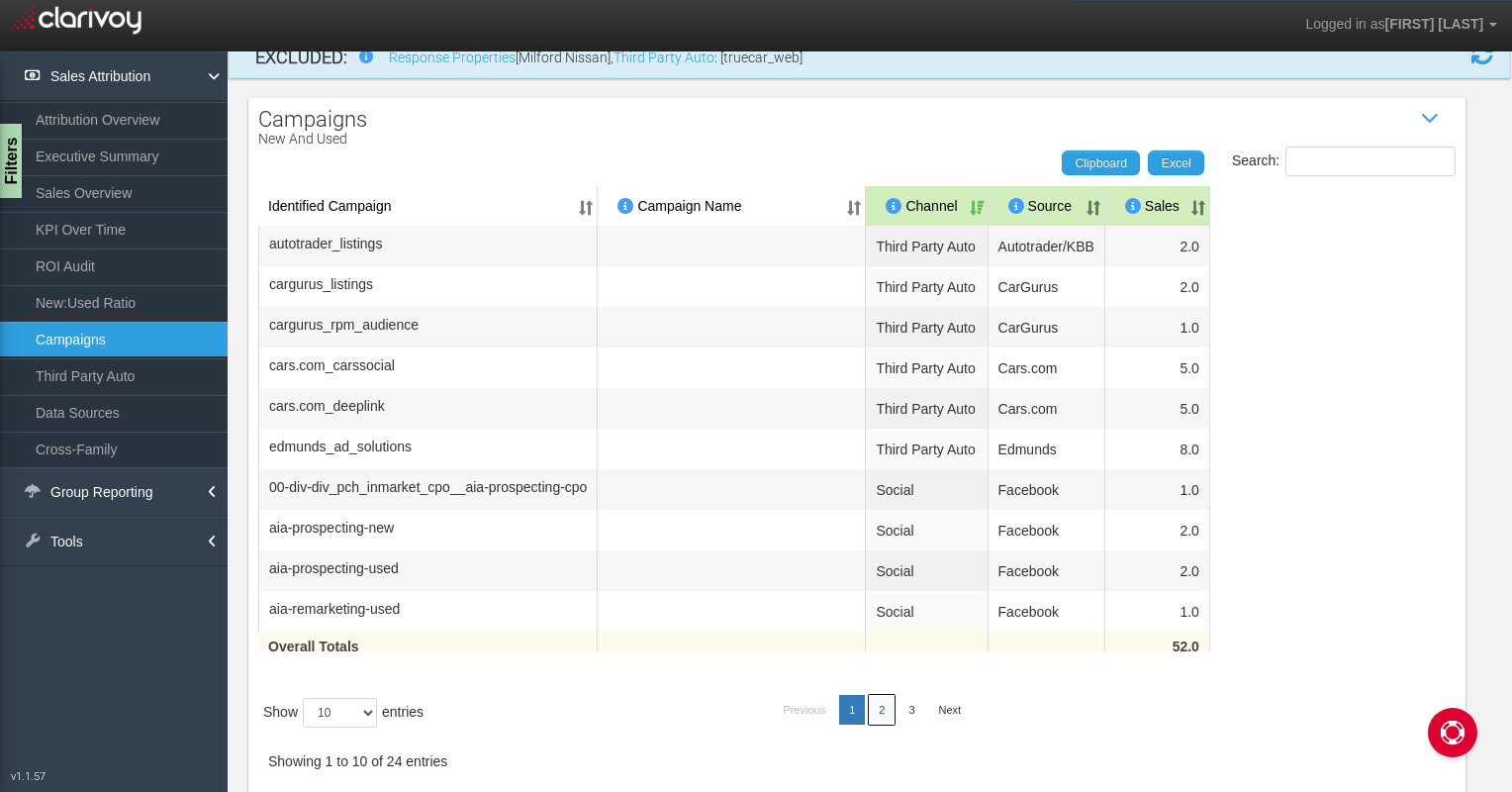 scroll, scrollTop: 158, scrollLeft: 0, axis: vertical 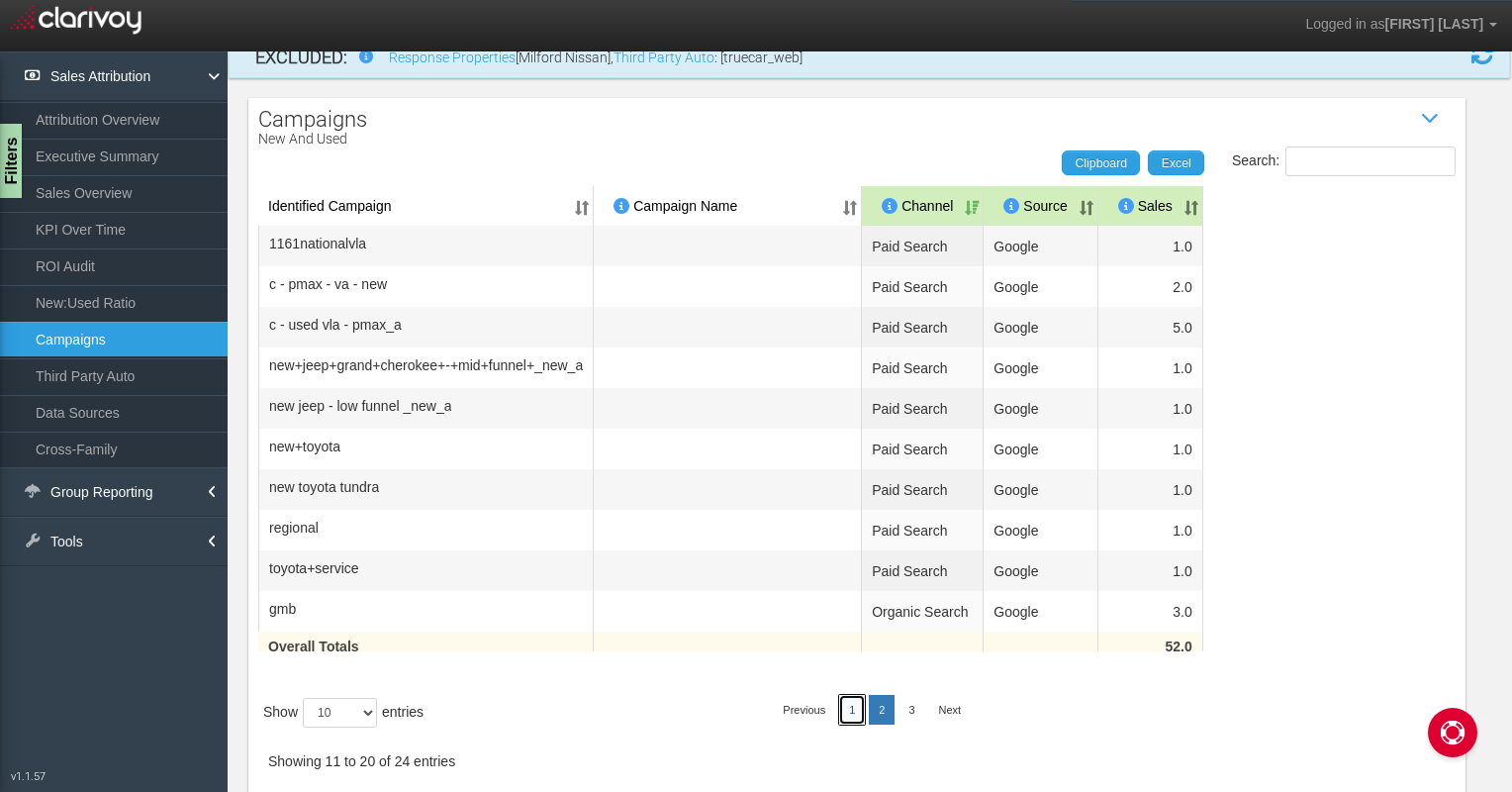 click on "1" at bounding box center (852, 710) 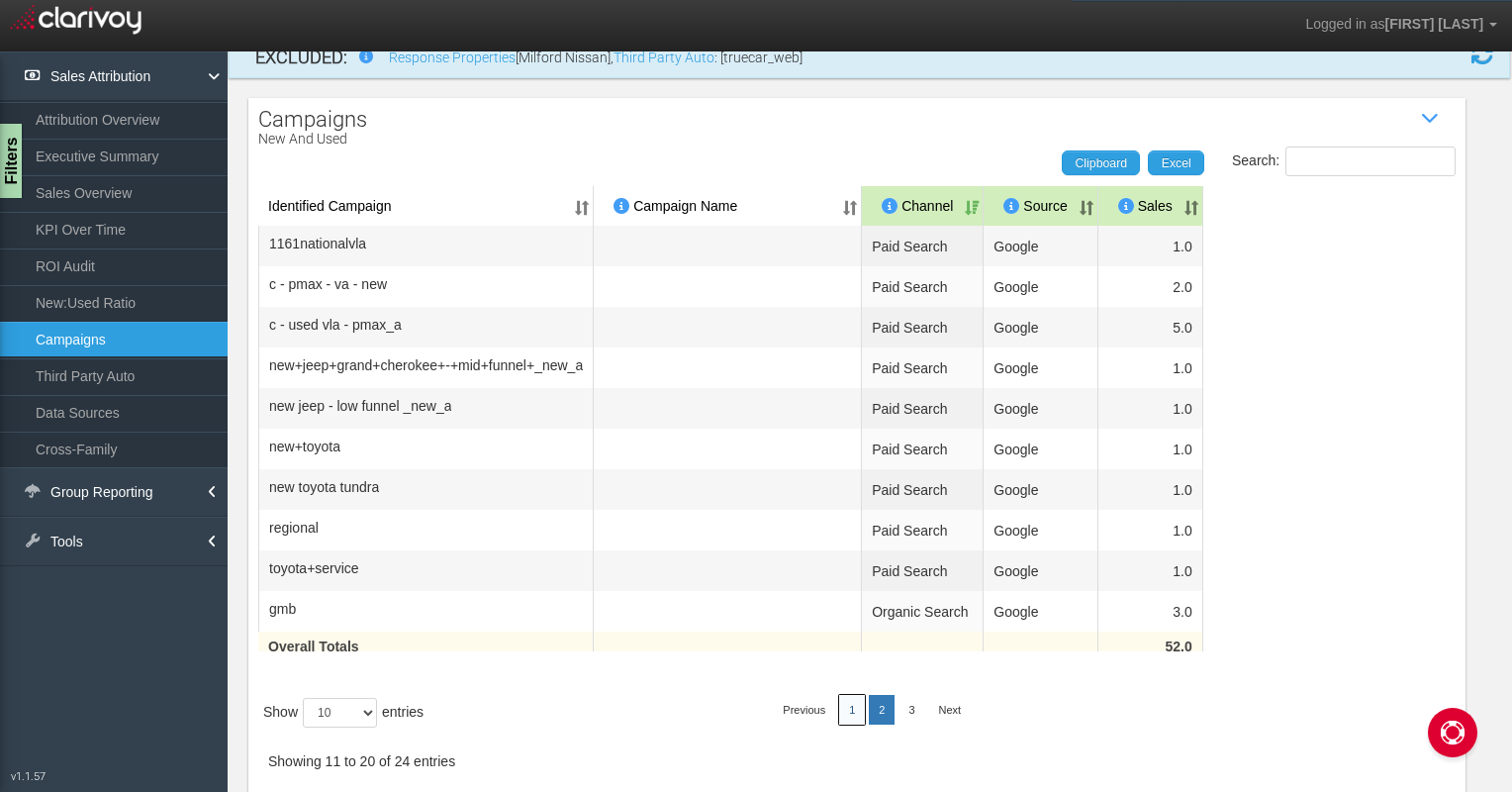 scroll, scrollTop: 7, scrollLeft: 0, axis: vertical 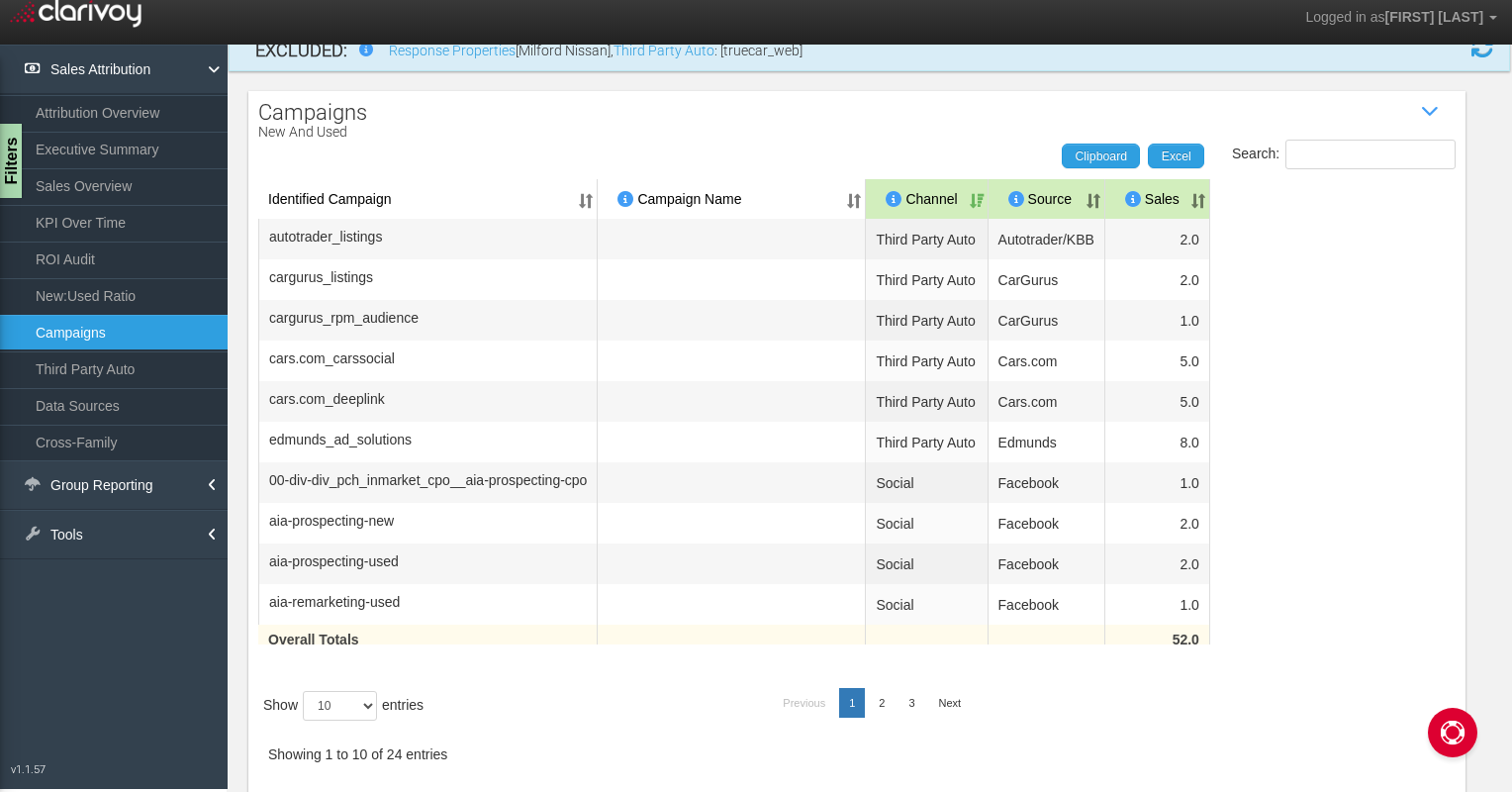 click on "Sales" at bounding box center (1158, 199) 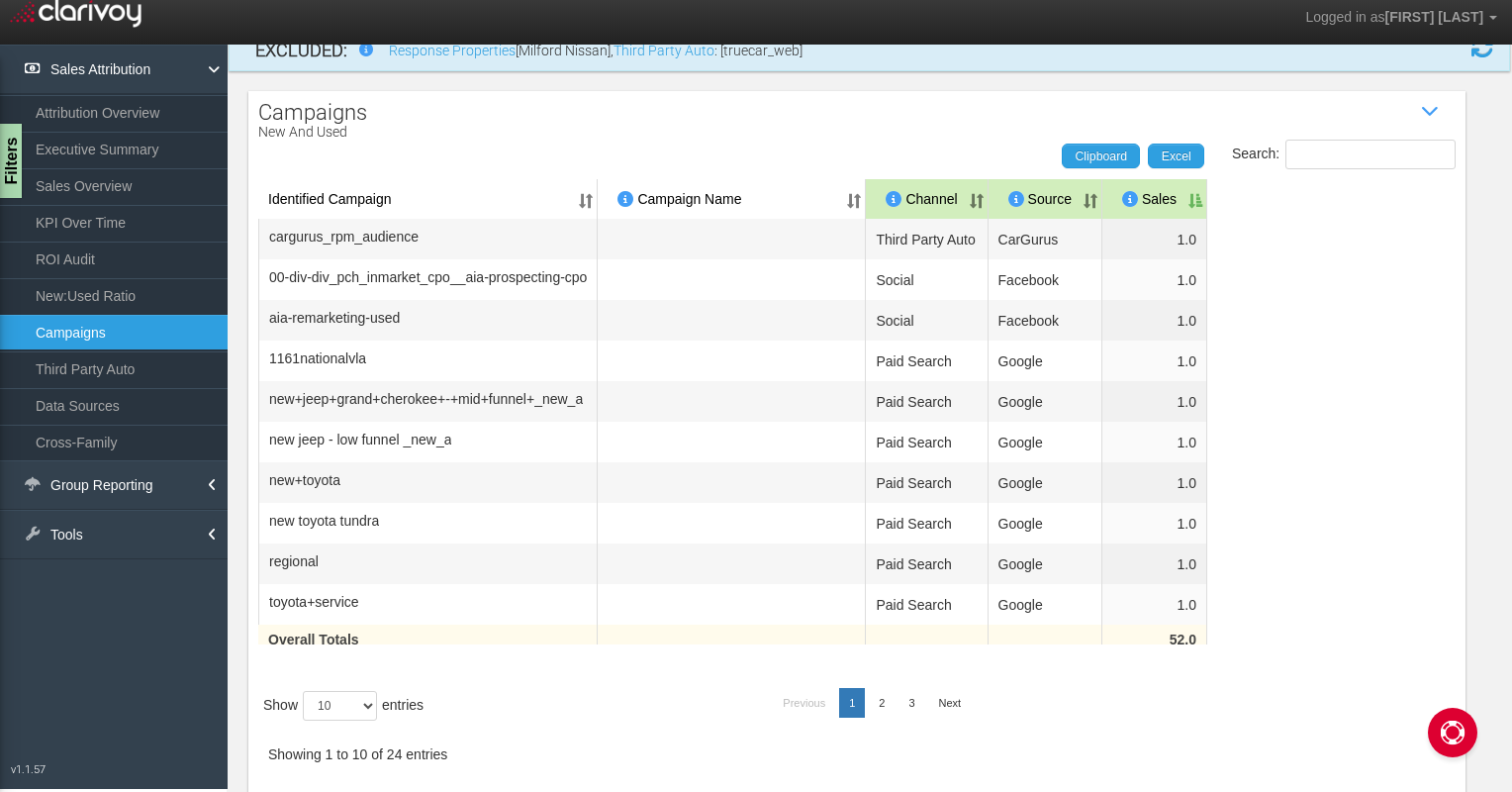 click on "Sales" at bounding box center (1155, 199) 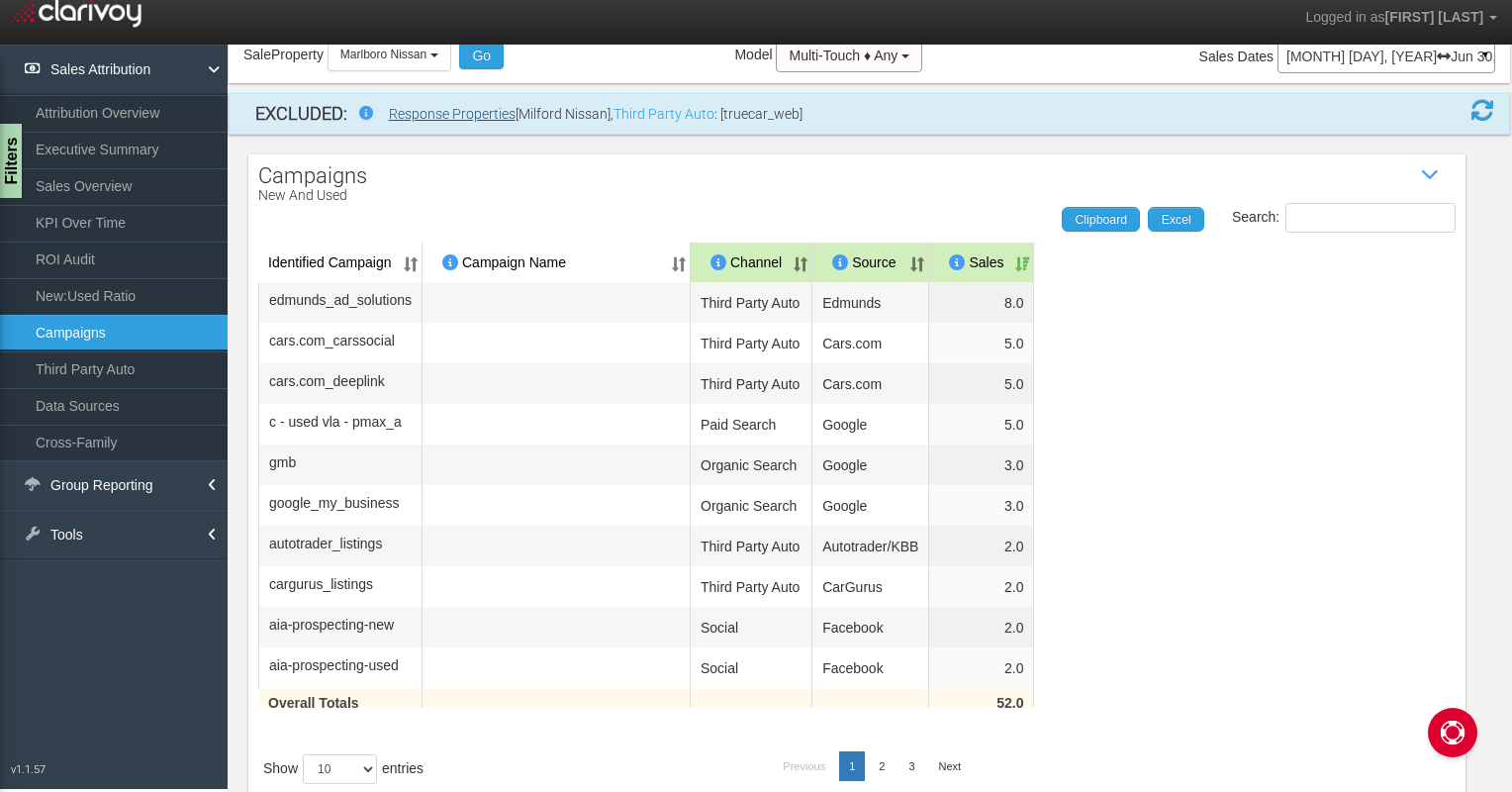 scroll, scrollTop: 0, scrollLeft: 0, axis: both 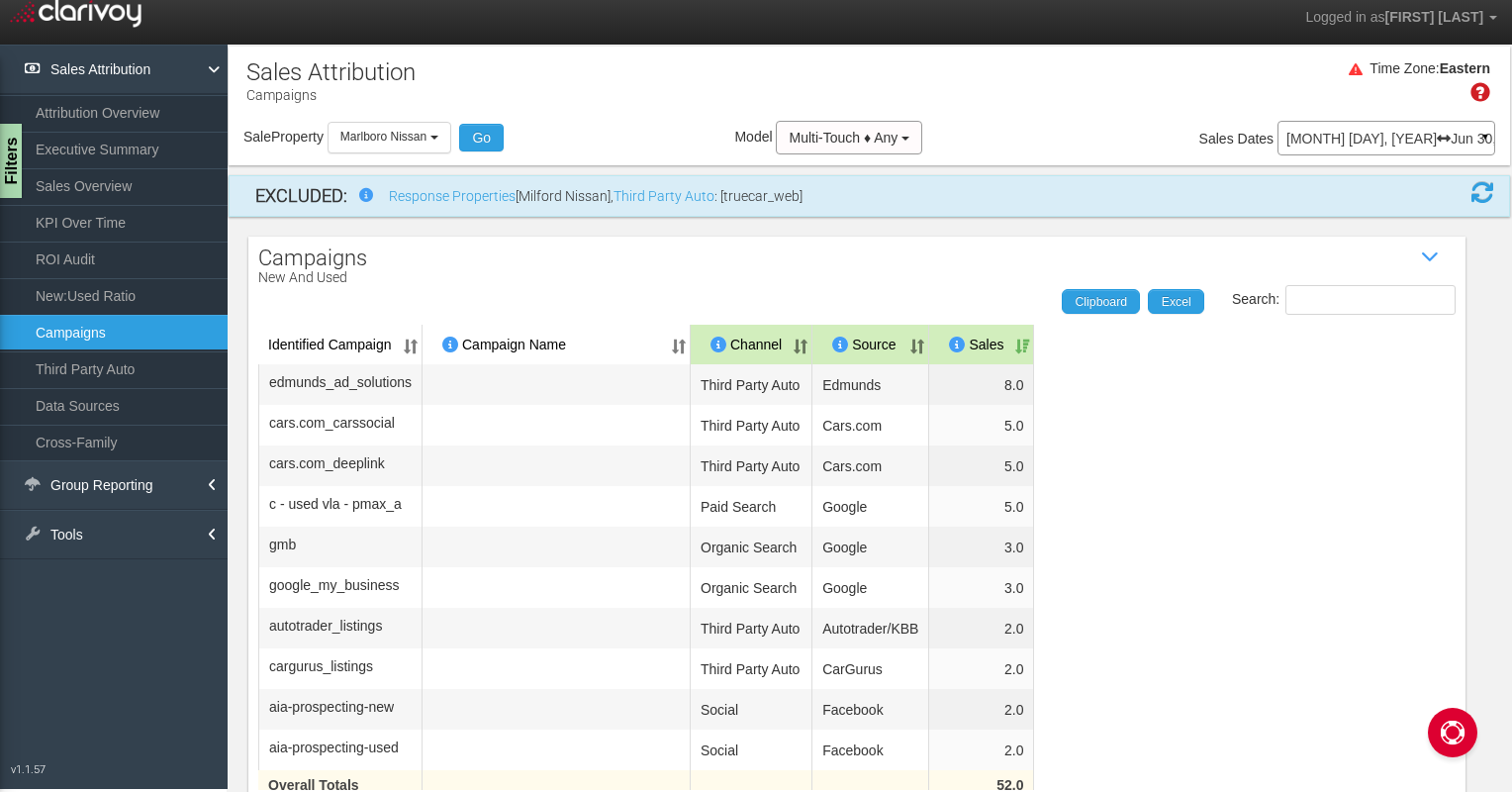click on "Identified Campaign" at bounding box center [340, 345] 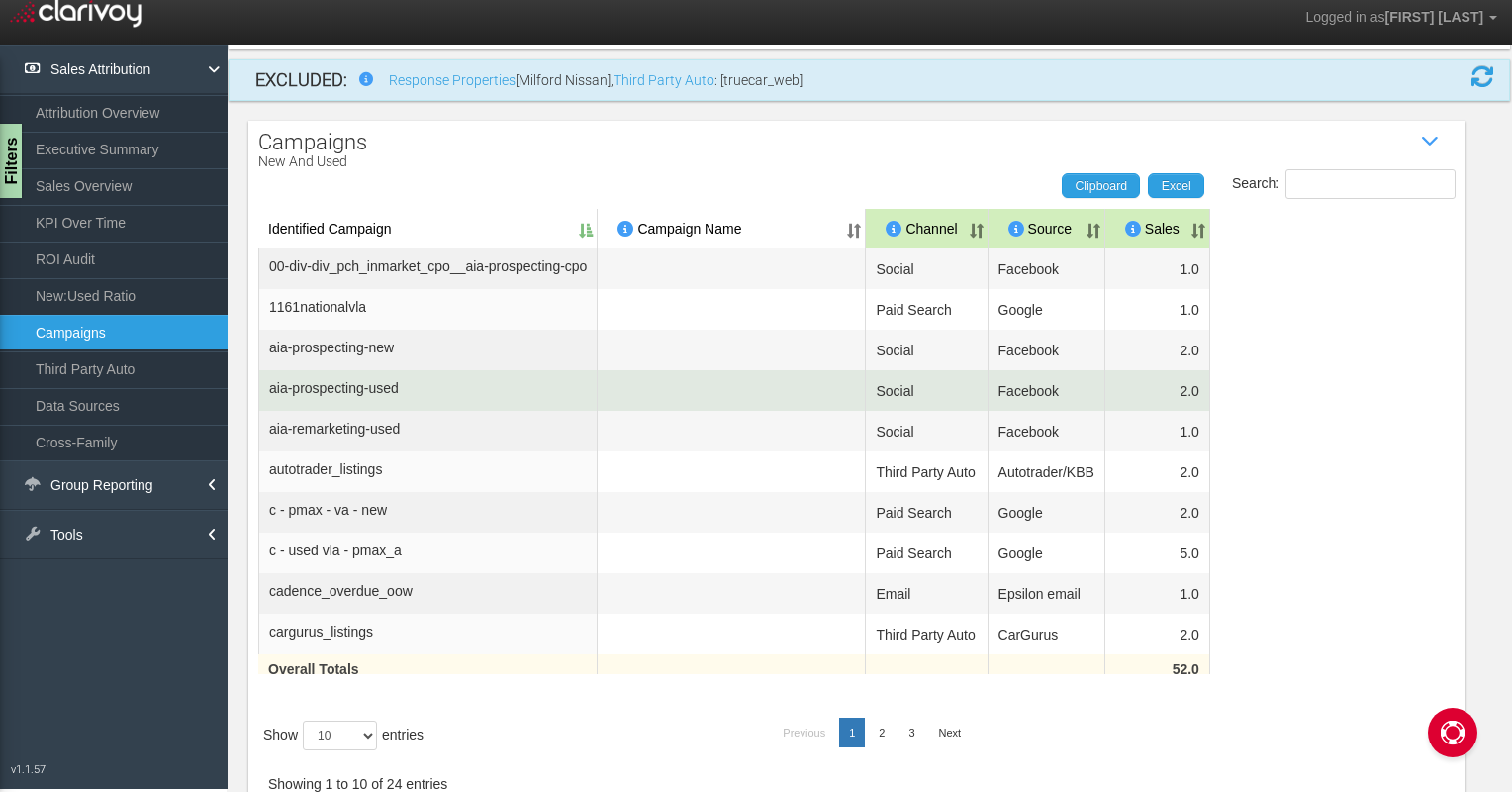 scroll, scrollTop: 0, scrollLeft: 0, axis: both 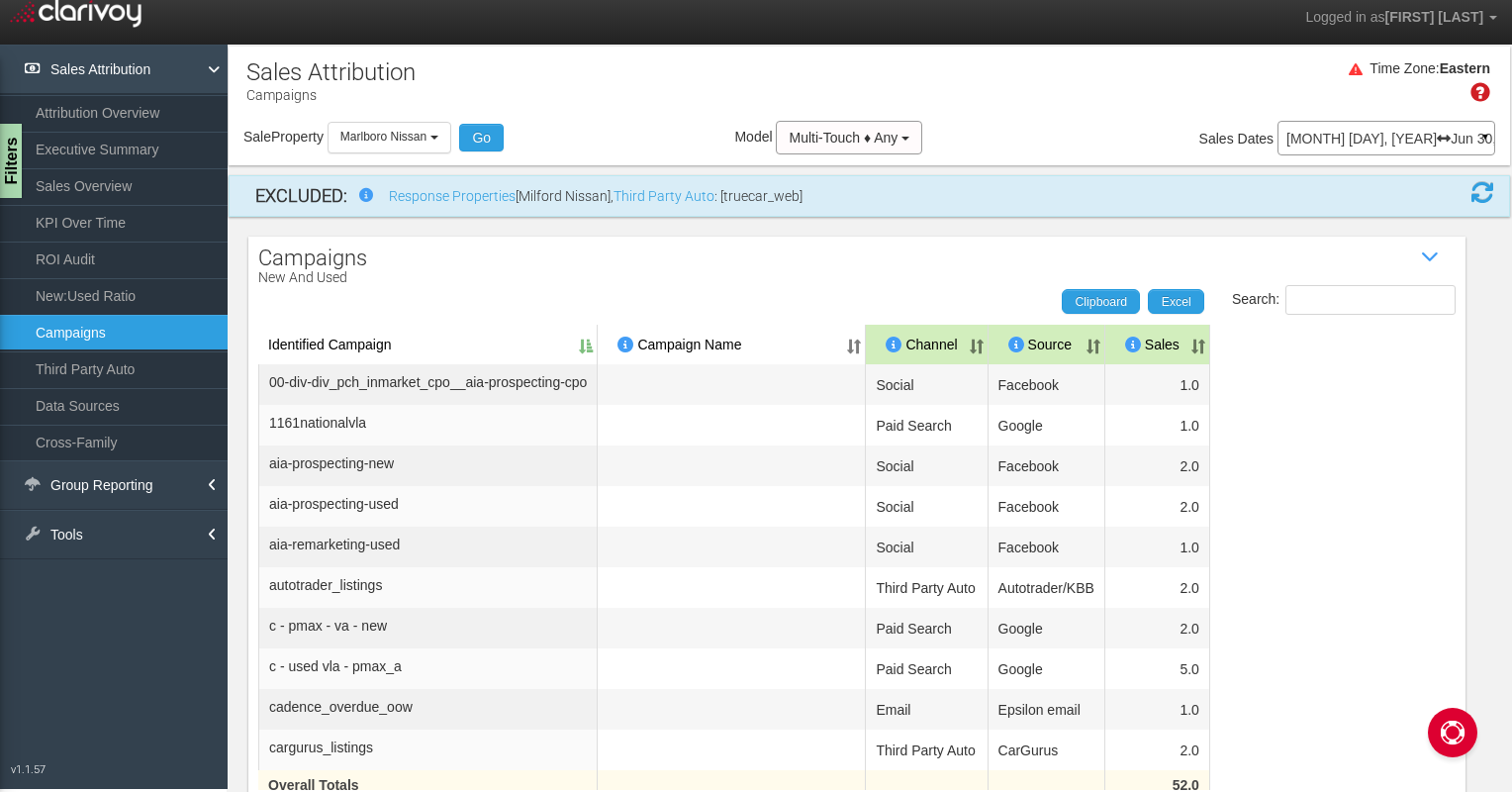 click on "Sales Attribution" at bounding box center [114, 69] 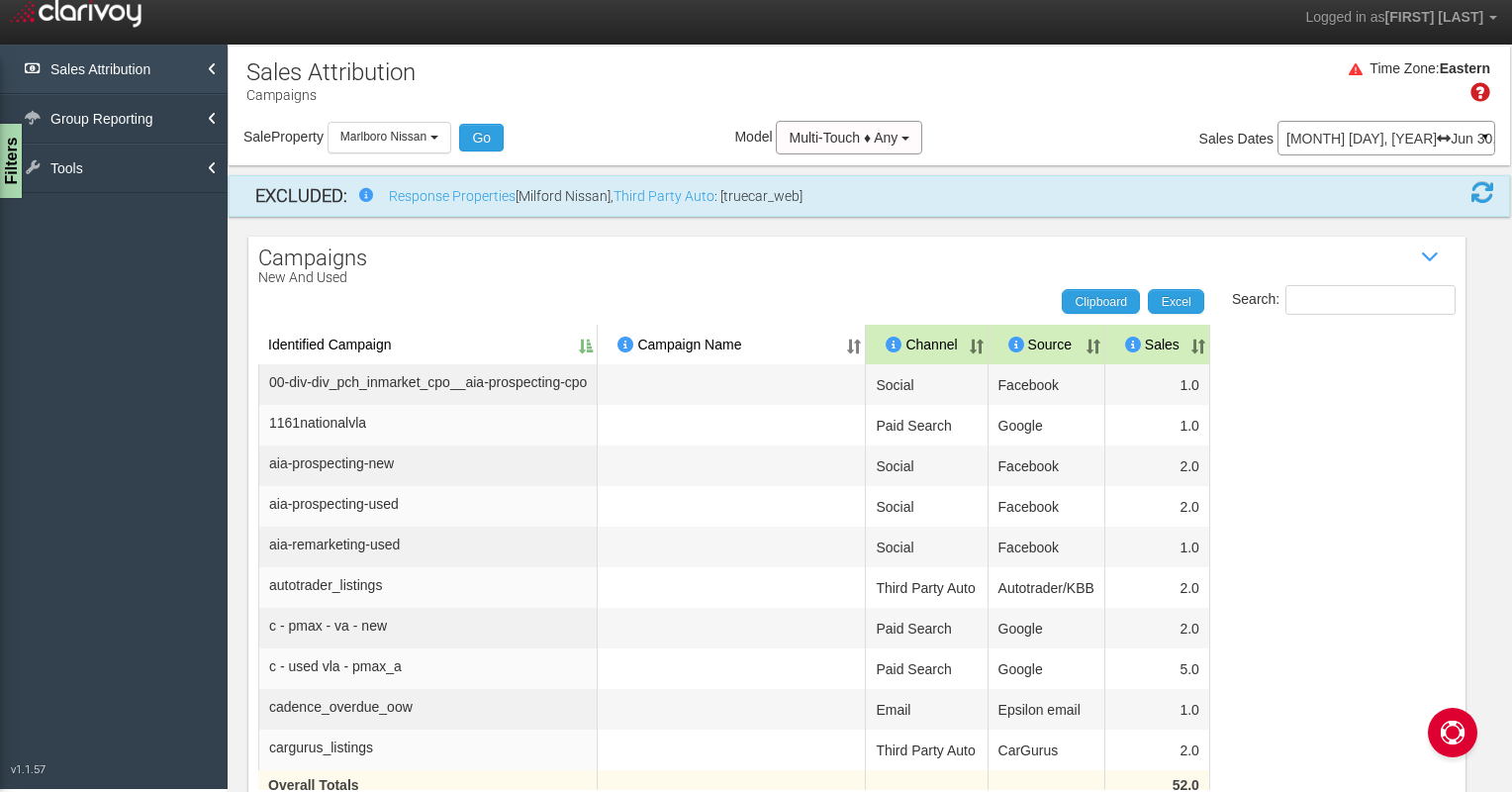 click on "Sales Attribution" at bounding box center (114, 69) 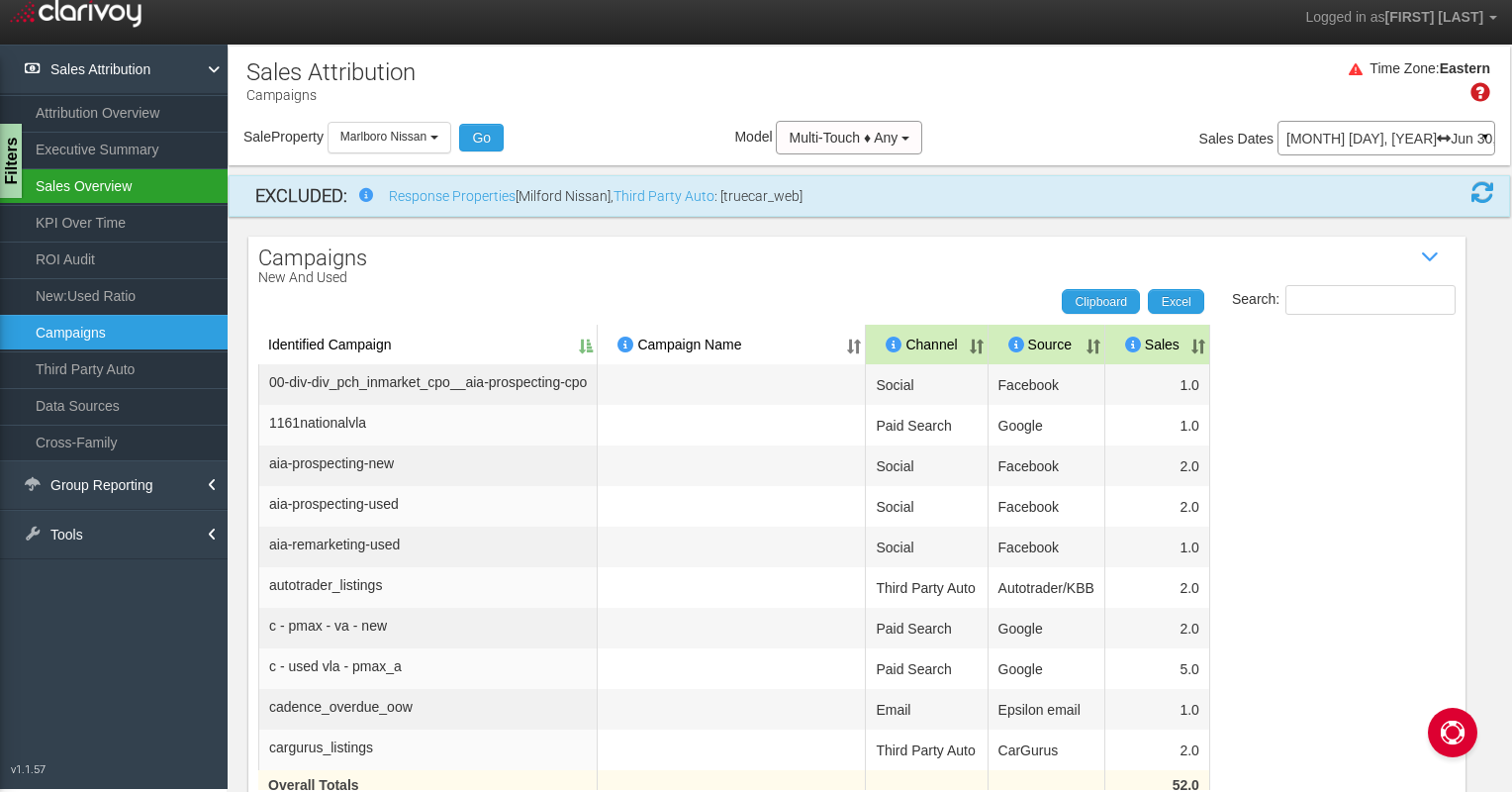 click on "Sales Overview" at bounding box center (114, 186) 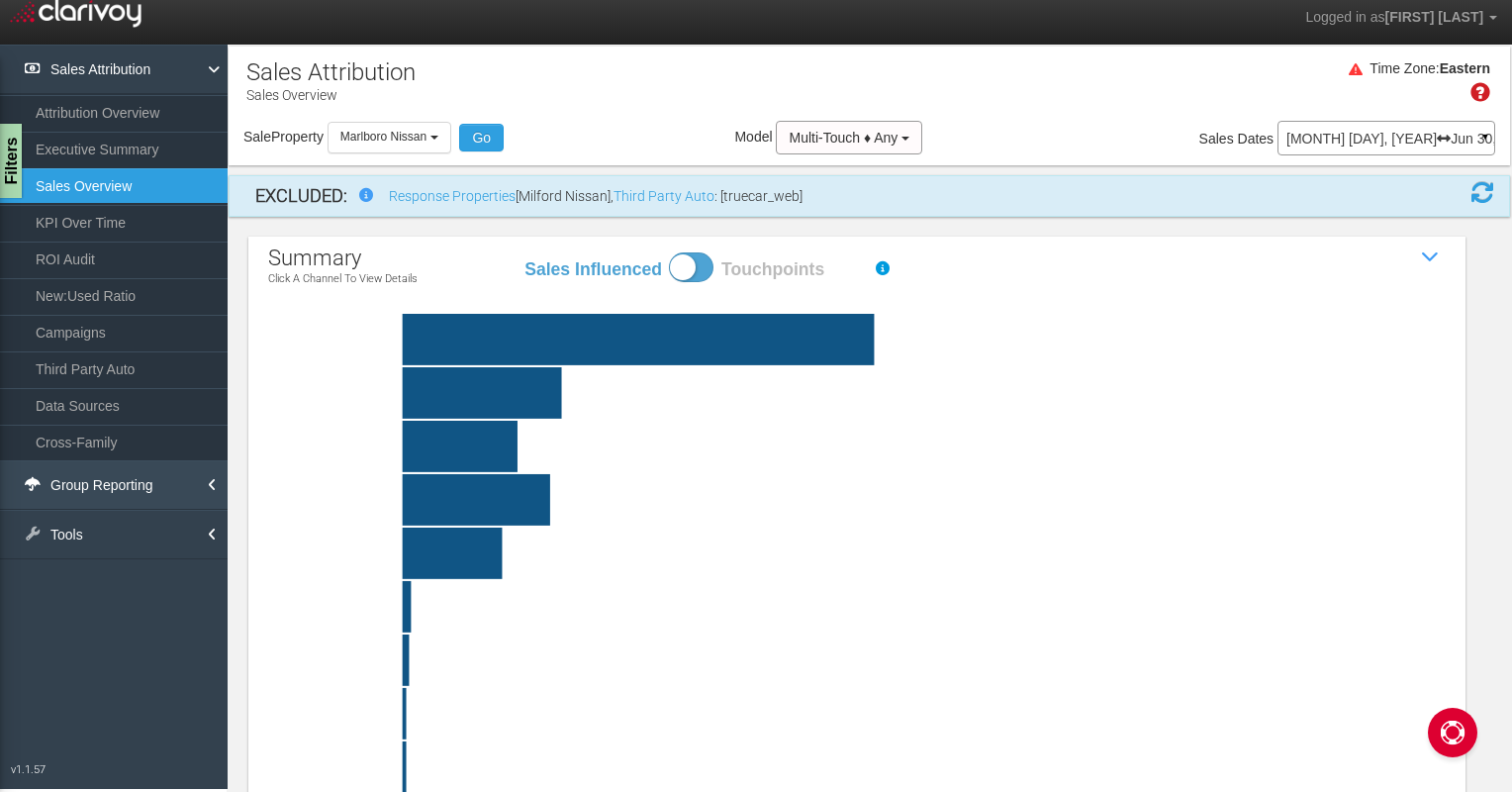 click on "Group Reporting" at bounding box center [114, 485] 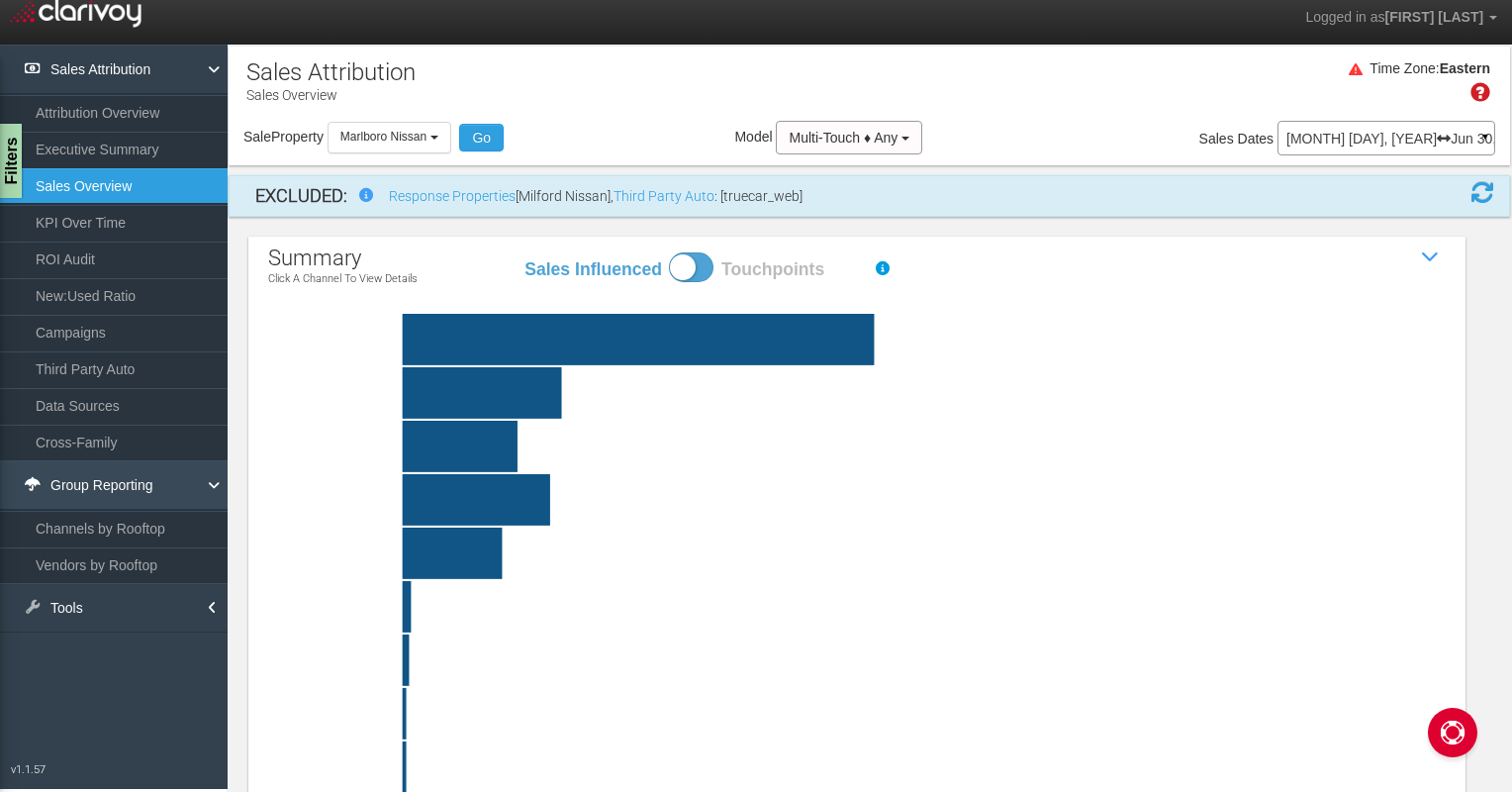 click on "Group Reporting" at bounding box center (114, 485) 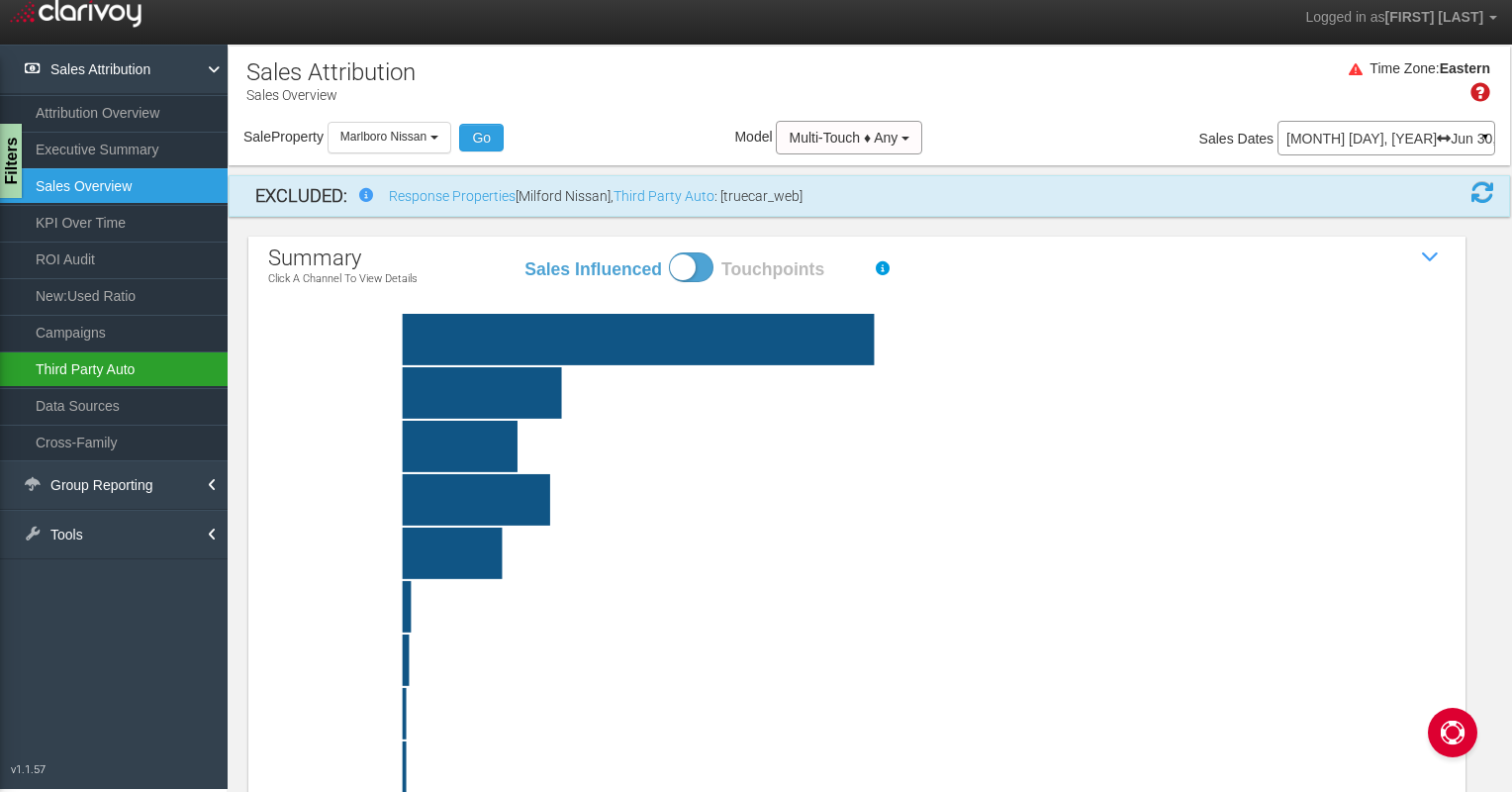 click on "Third Party Auto" at bounding box center [114, 369] 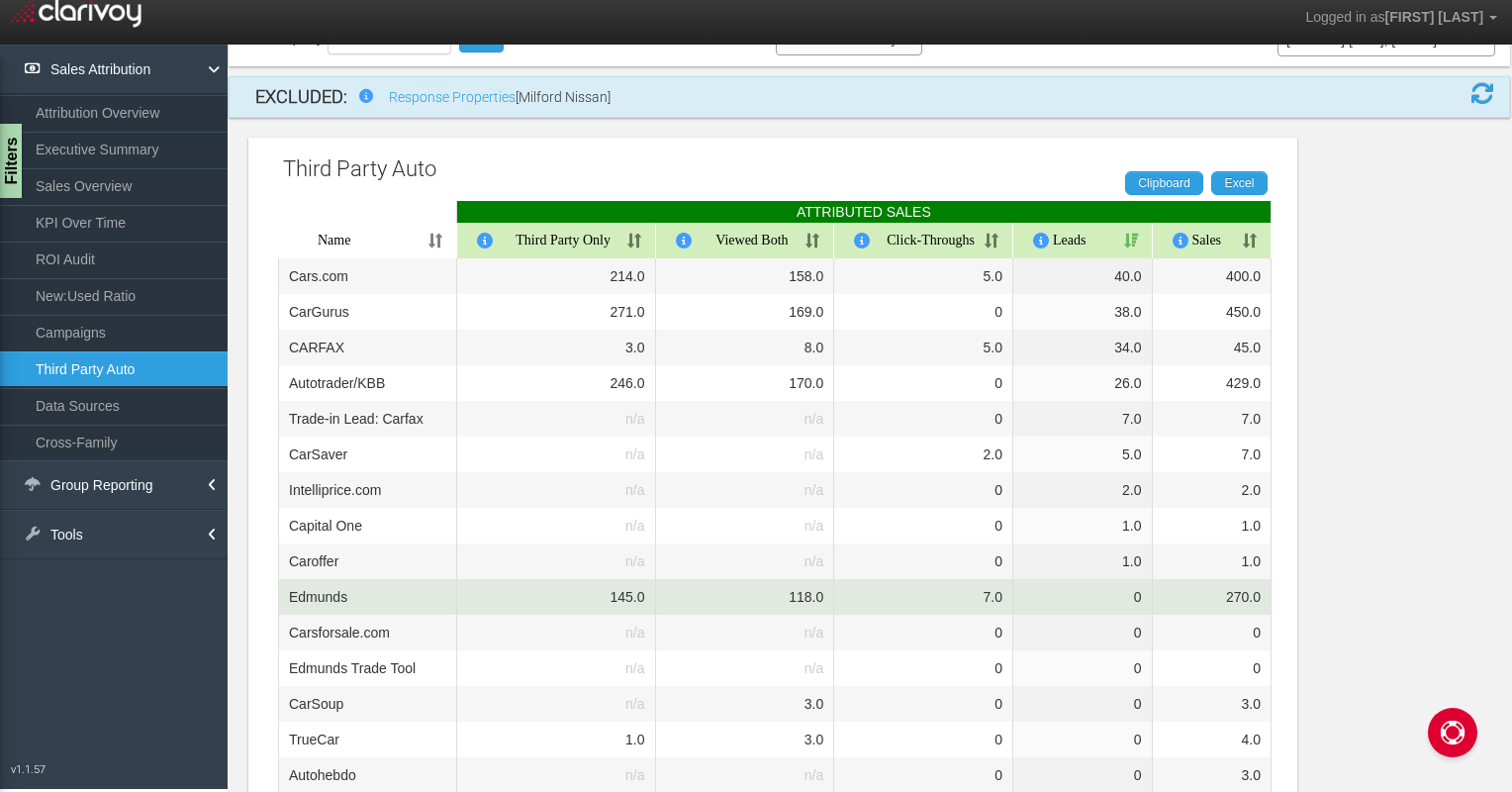 scroll, scrollTop: 198, scrollLeft: 0, axis: vertical 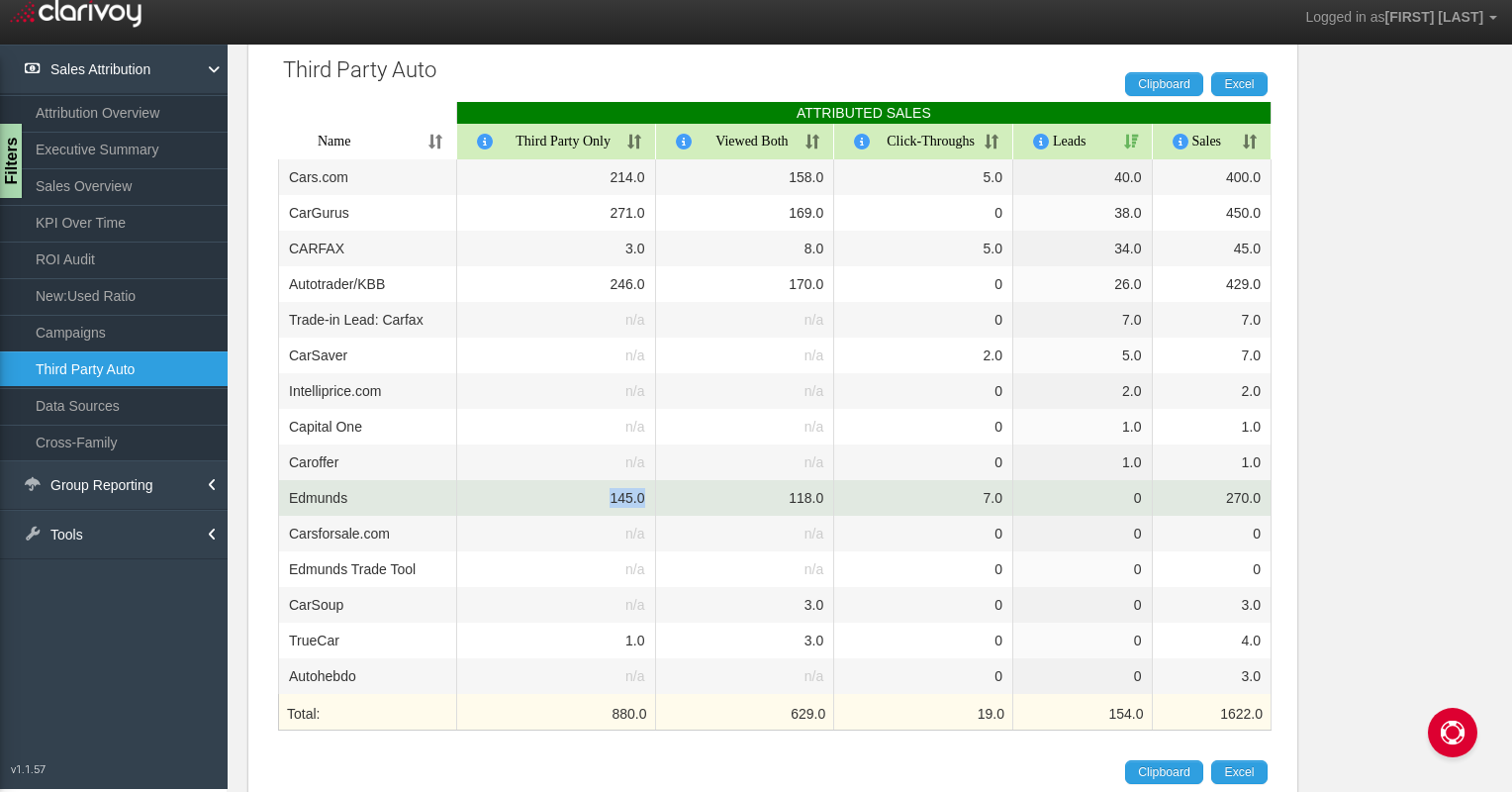 drag, startPoint x: 644, startPoint y: 495, endPoint x: 594, endPoint y: 503, distance: 50.63596 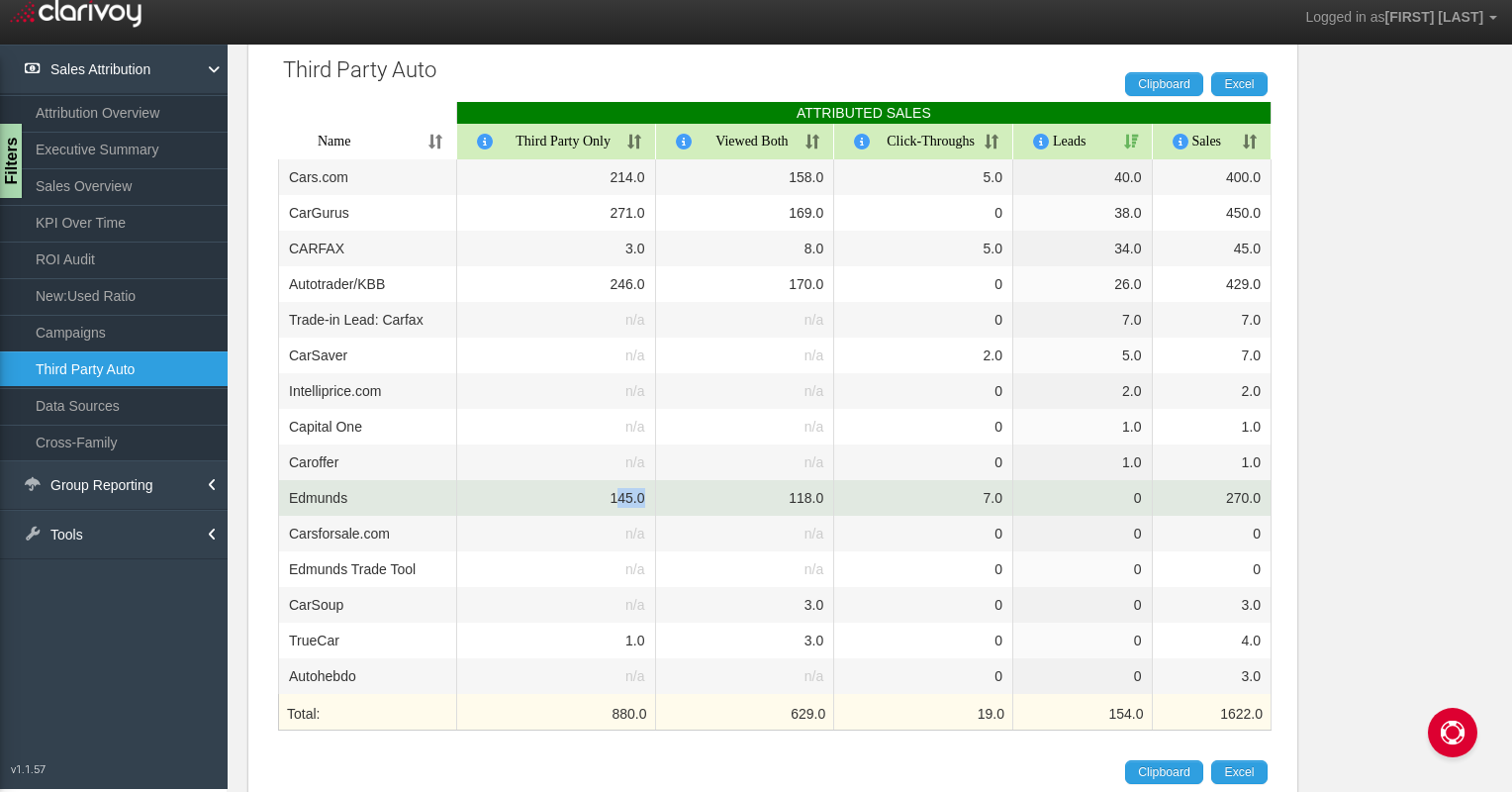 drag, startPoint x: 642, startPoint y: 503, endPoint x: 614, endPoint y: 508, distance: 28.442925 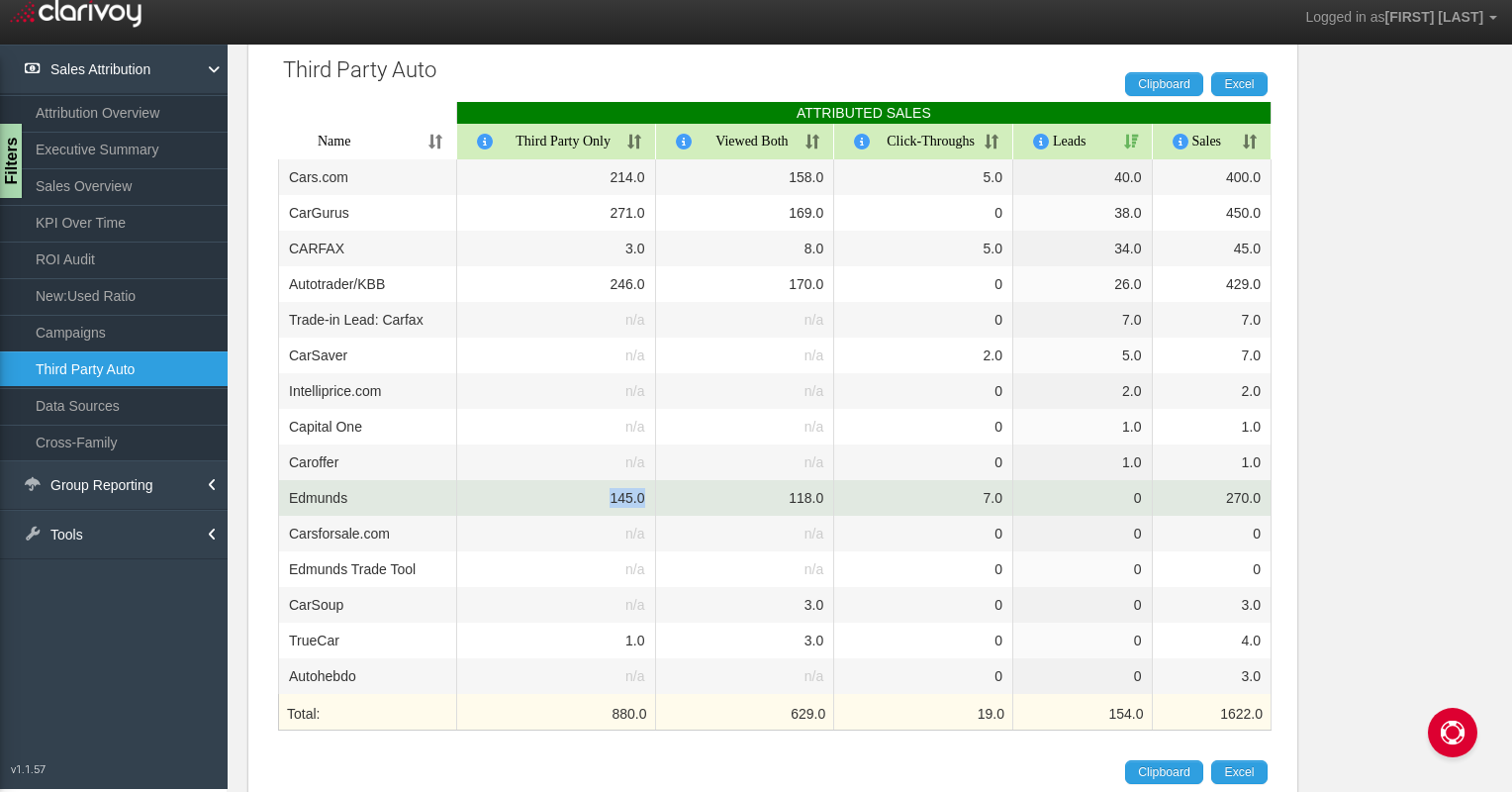 drag, startPoint x: 645, startPoint y: 499, endPoint x: 614, endPoint y: 499, distance: 31 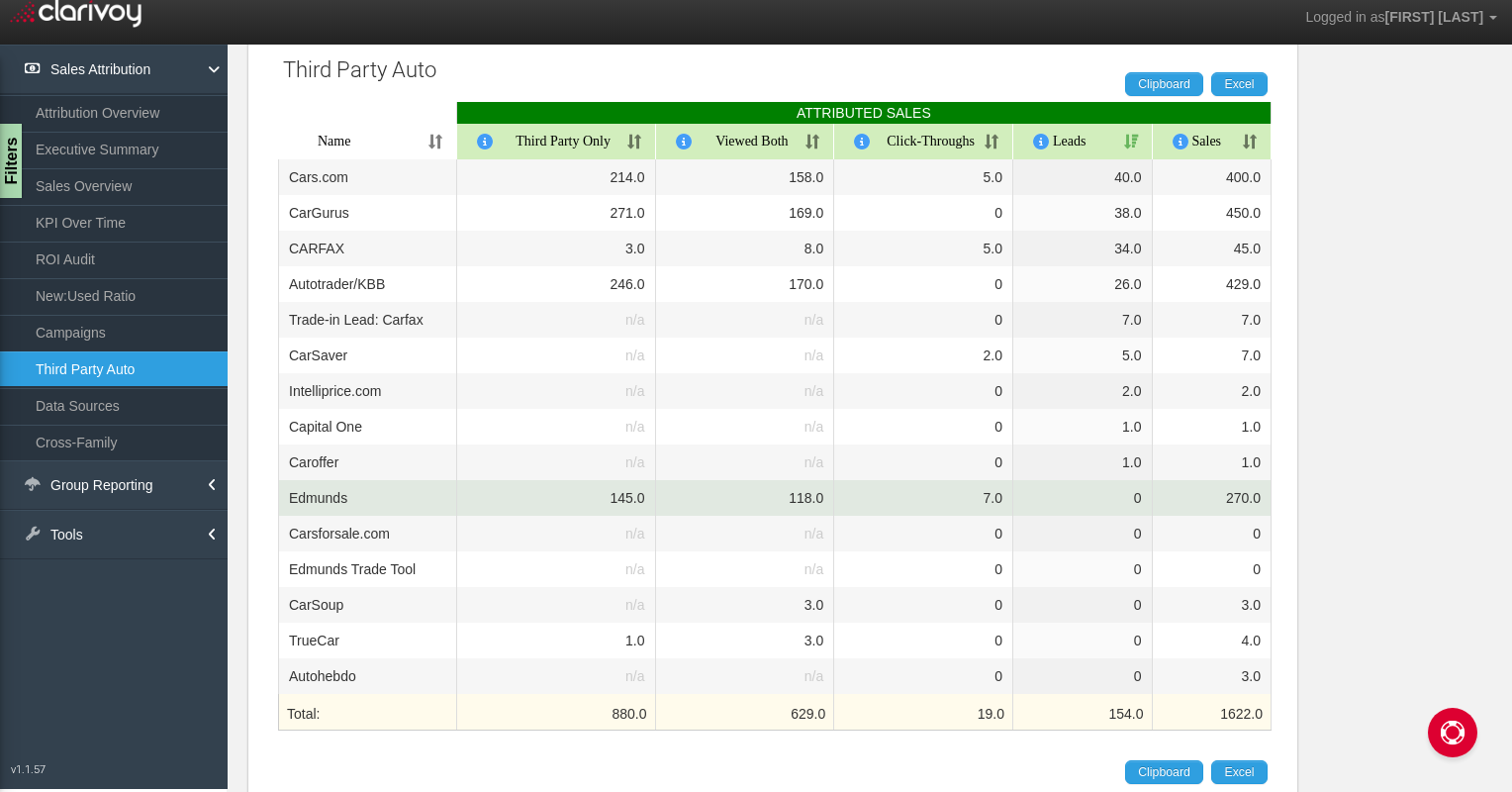click on "118.0" at bounding box center (745, 498) 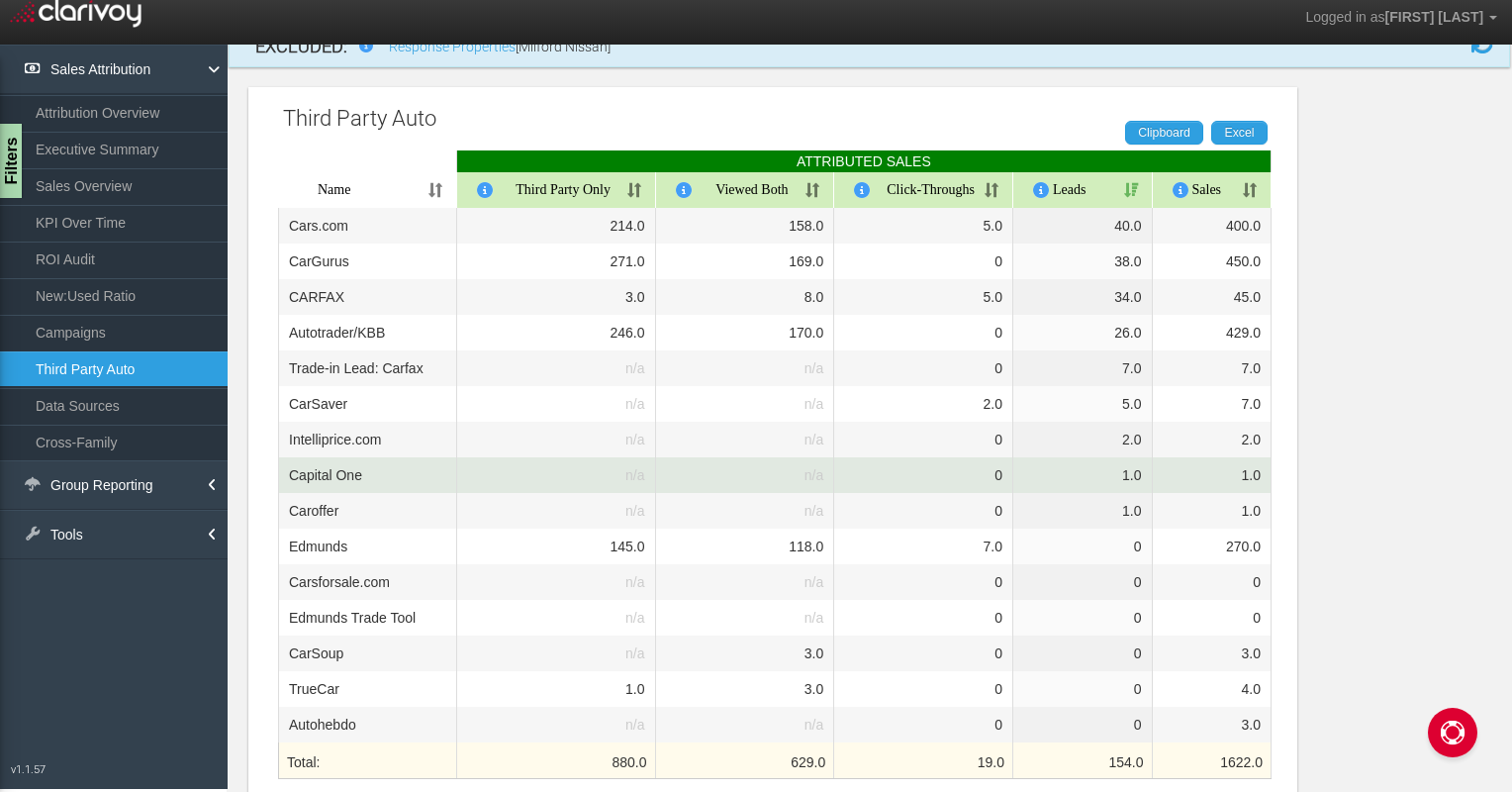 scroll, scrollTop: 198, scrollLeft: 0, axis: vertical 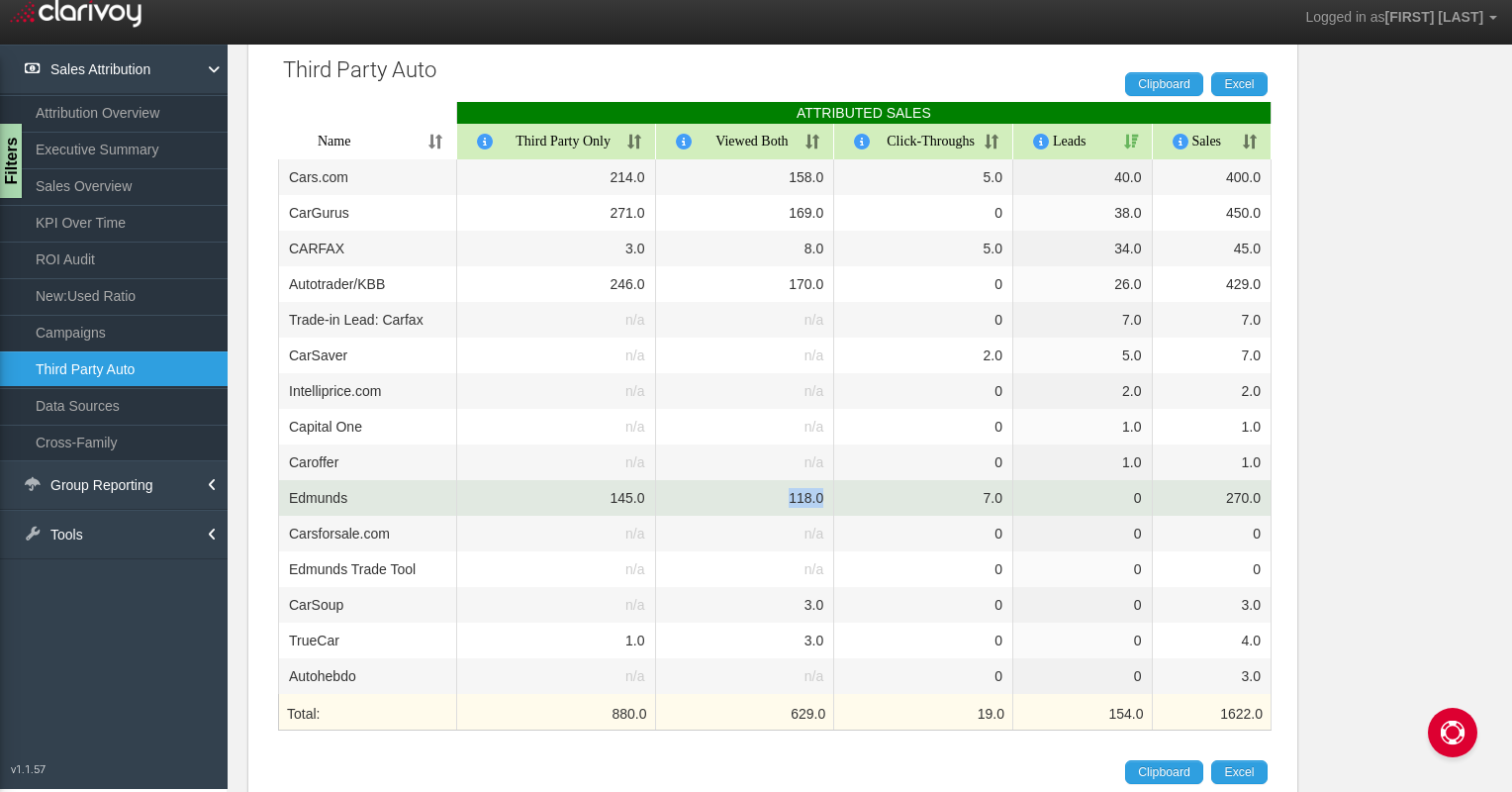 drag, startPoint x: 822, startPoint y: 496, endPoint x: 782, endPoint y: 501, distance: 40.311289 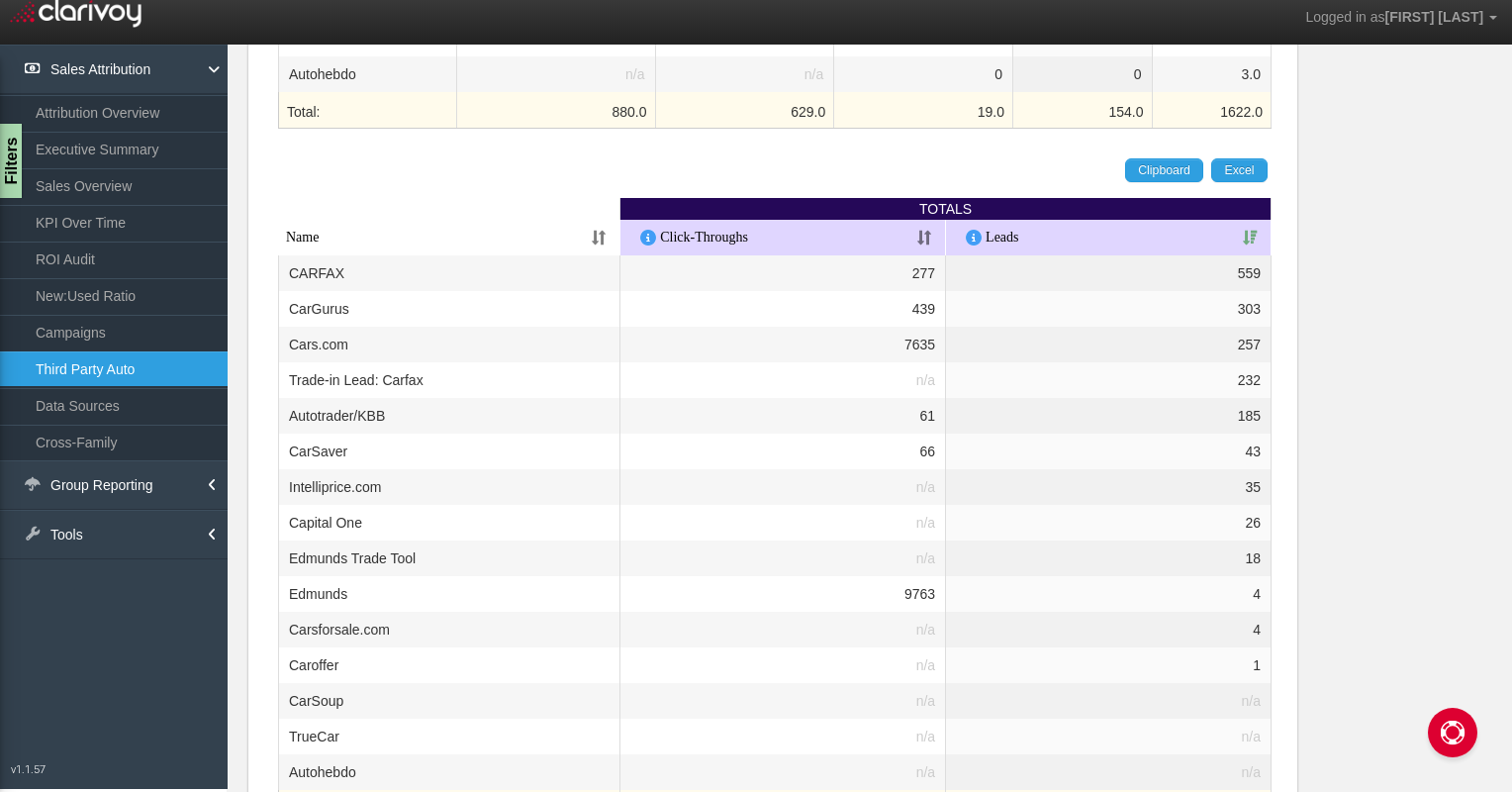 scroll, scrollTop: 900, scrollLeft: 0, axis: vertical 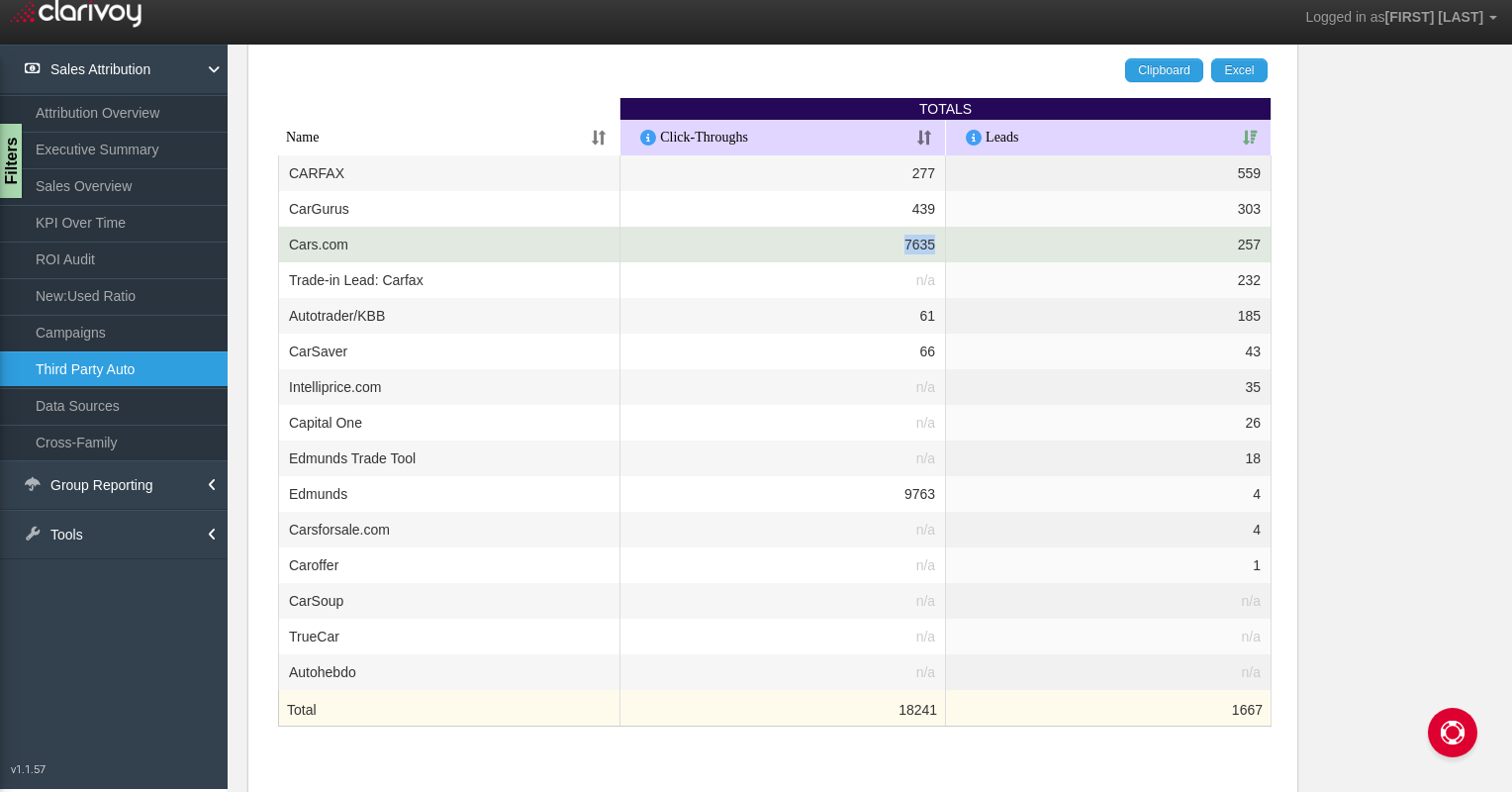 drag, startPoint x: 938, startPoint y: 246, endPoint x: 901, endPoint y: 244, distance: 37.054015 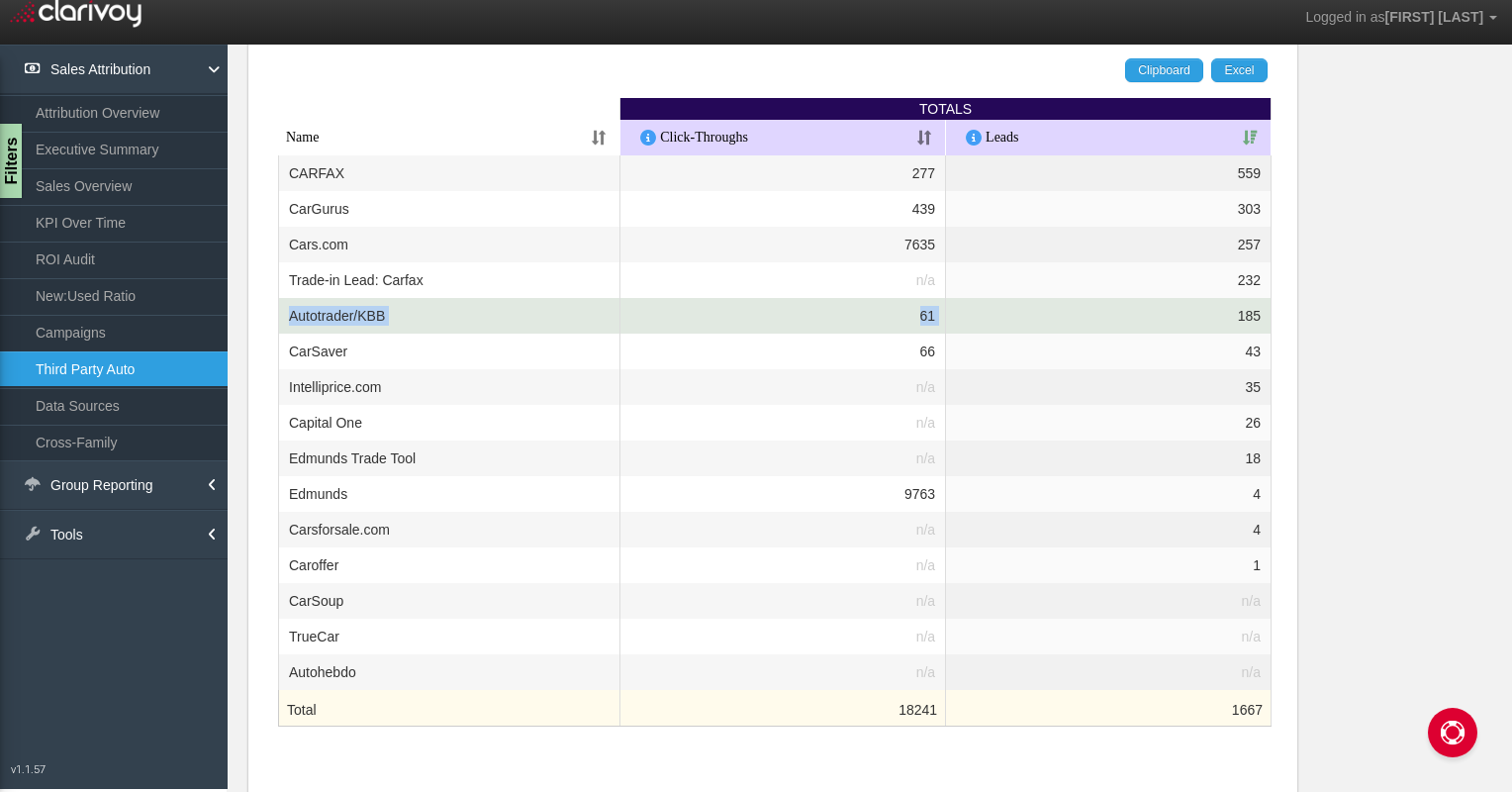 drag, startPoint x: 289, startPoint y: 313, endPoint x: 1113, endPoint y: 317, distance: 824.0097 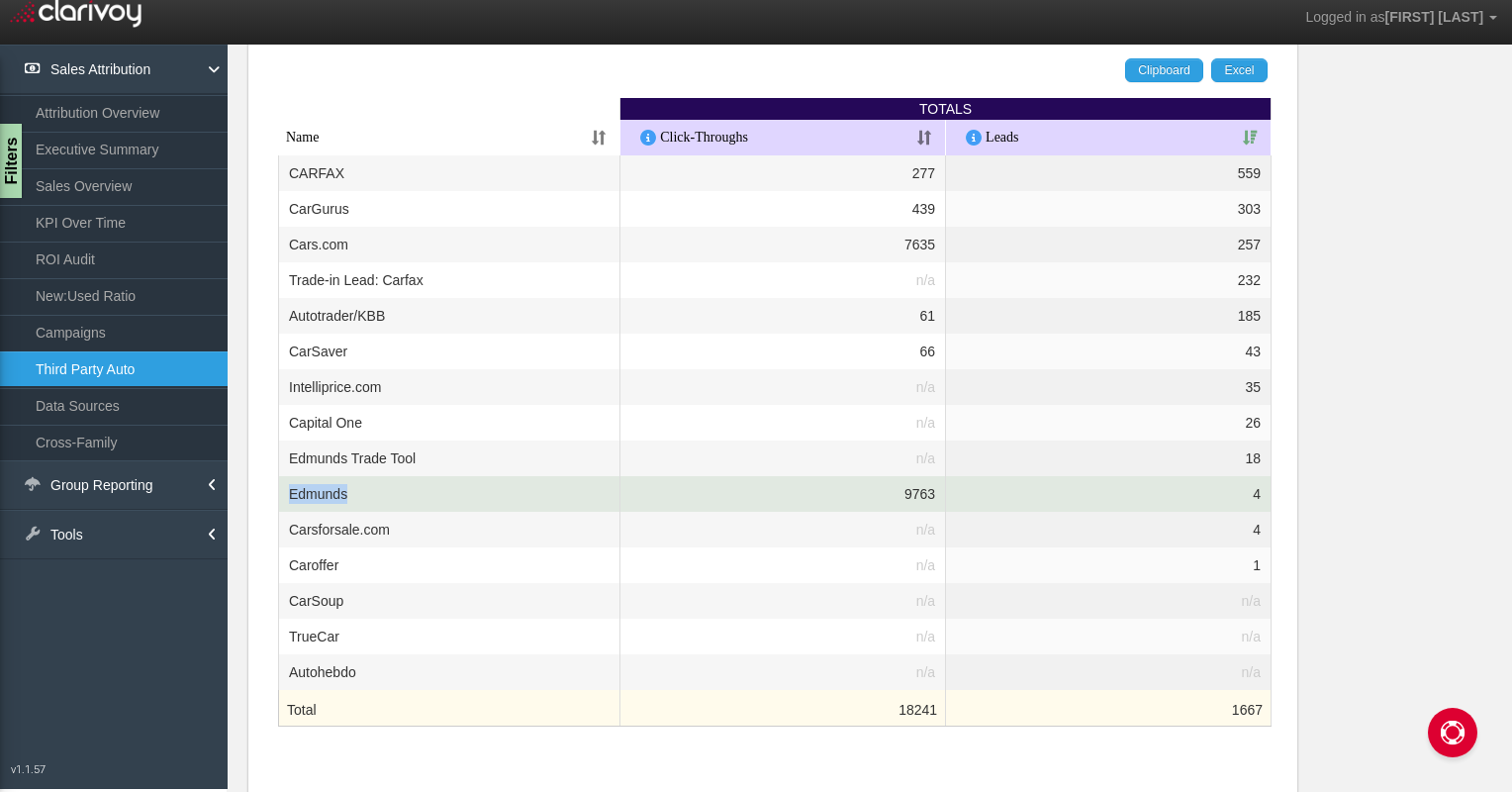 drag, startPoint x: 290, startPoint y: 489, endPoint x: 382, endPoint y: 493, distance: 92.08692 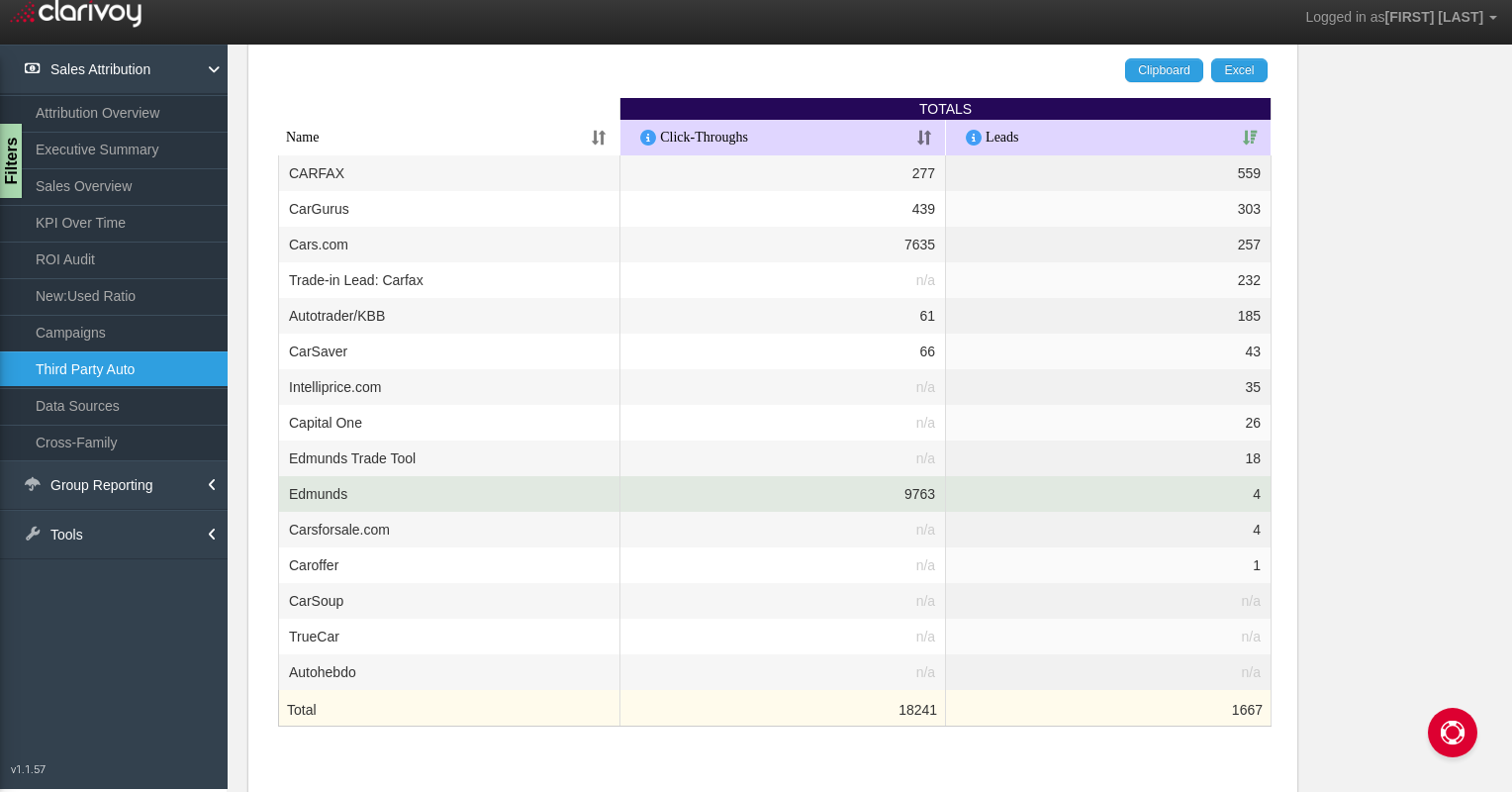 click on "9763" at bounding box center (783, 494) 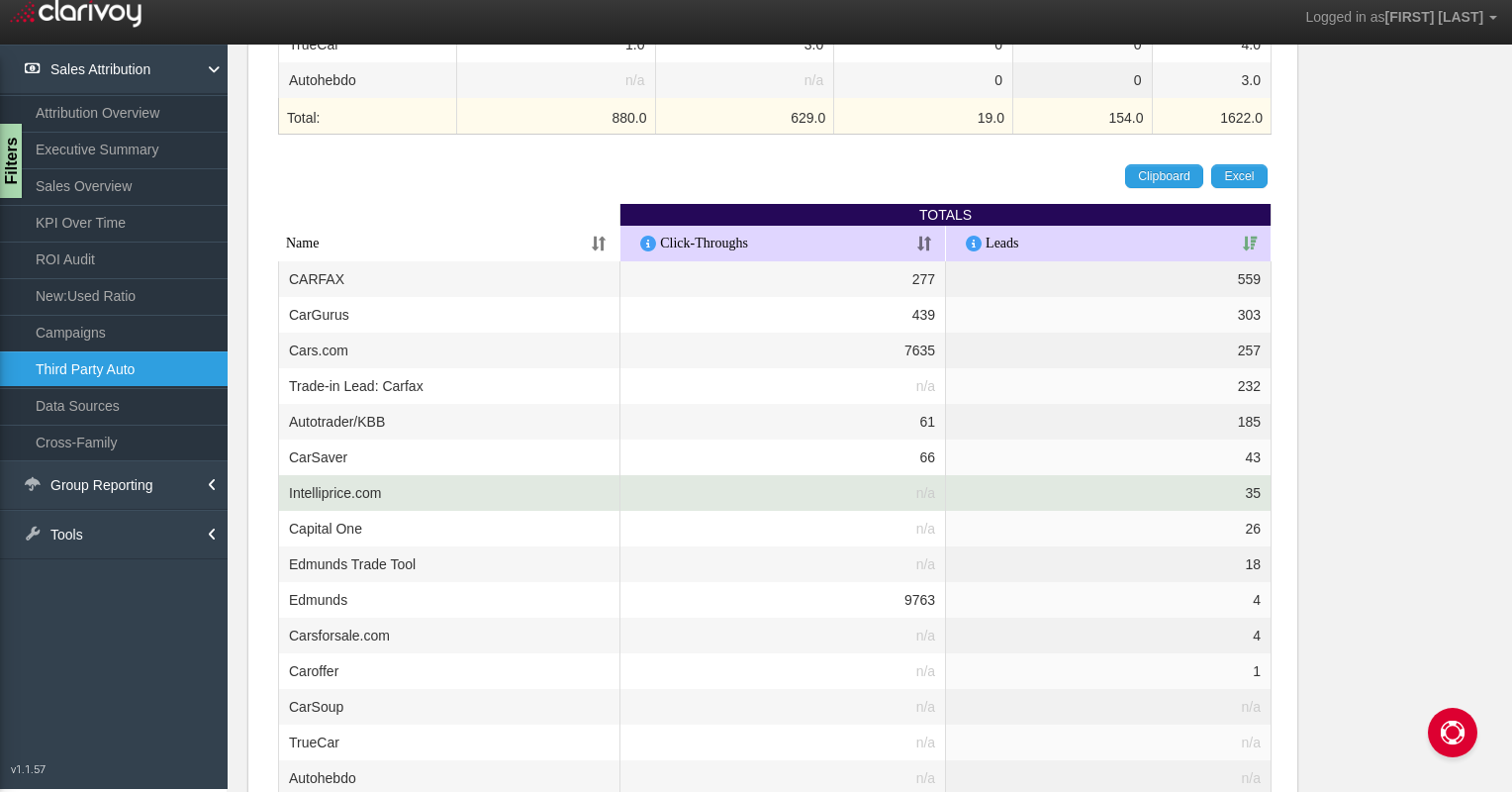 scroll, scrollTop: 891, scrollLeft: 0, axis: vertical 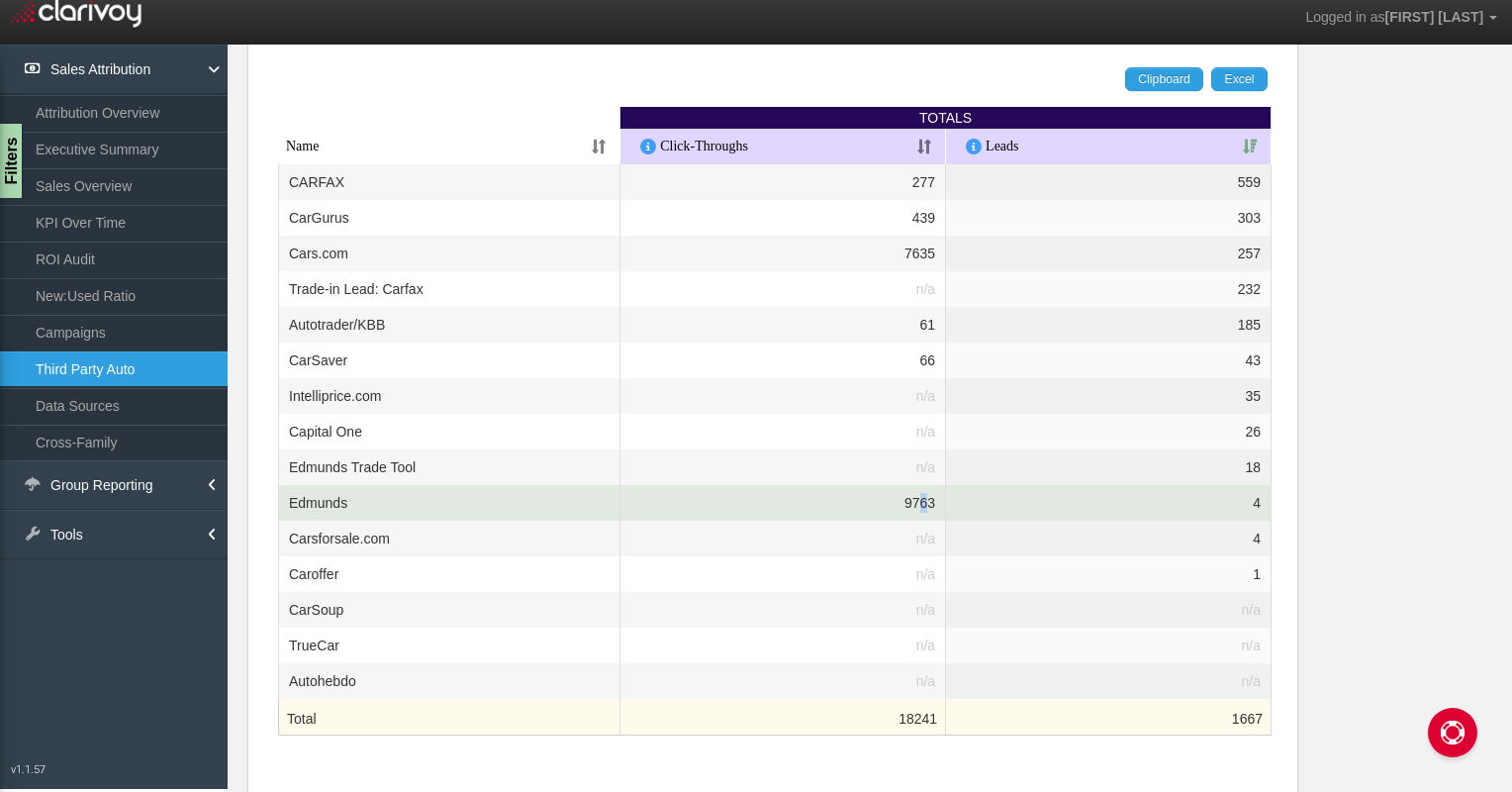 click on "9763" at bounding box center (783, 503) 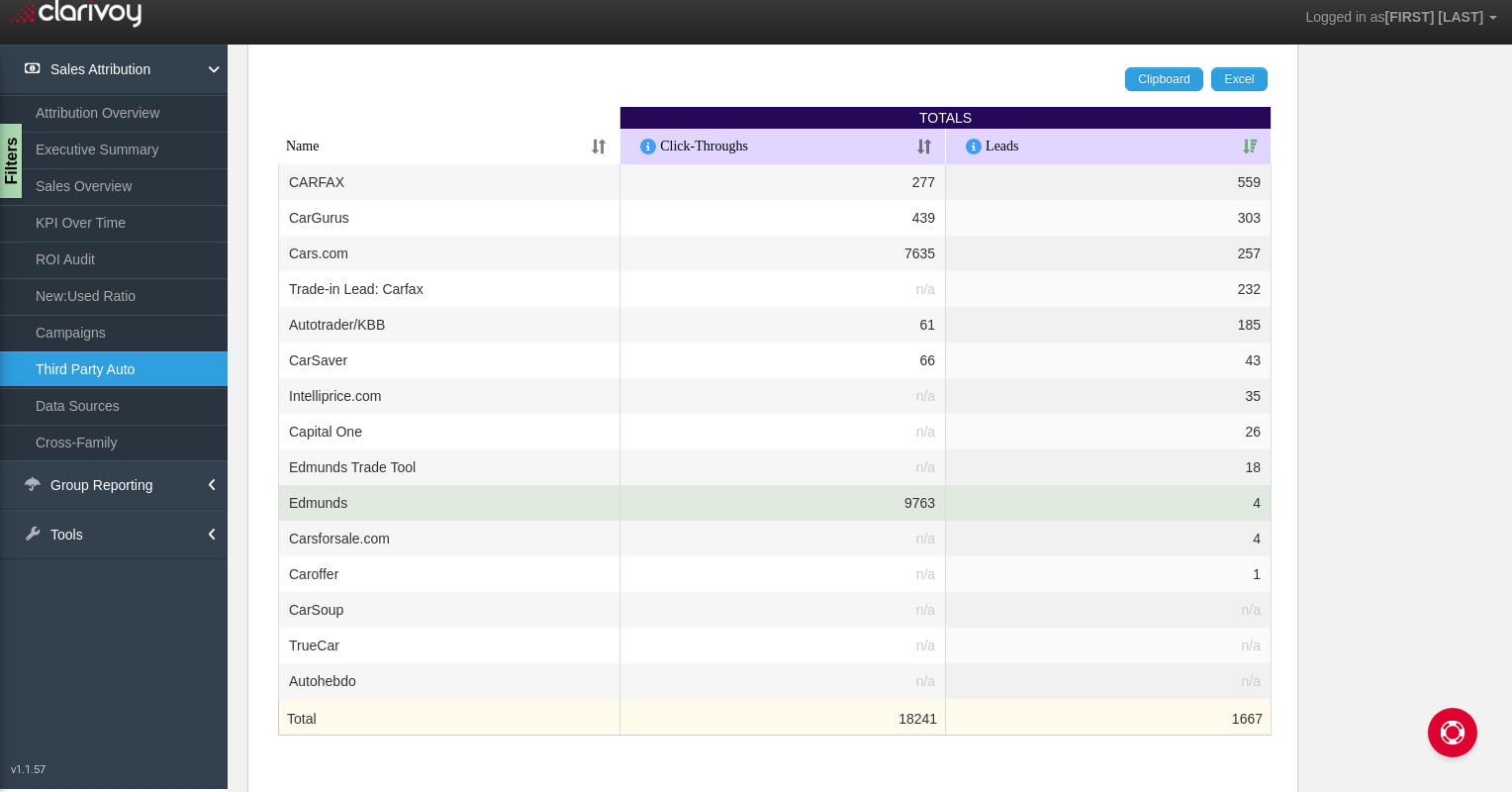 drag, startPoint x: 920, startPoint y: 496, endPoint x: 938, endPoint y: 499, distance: 18.248288 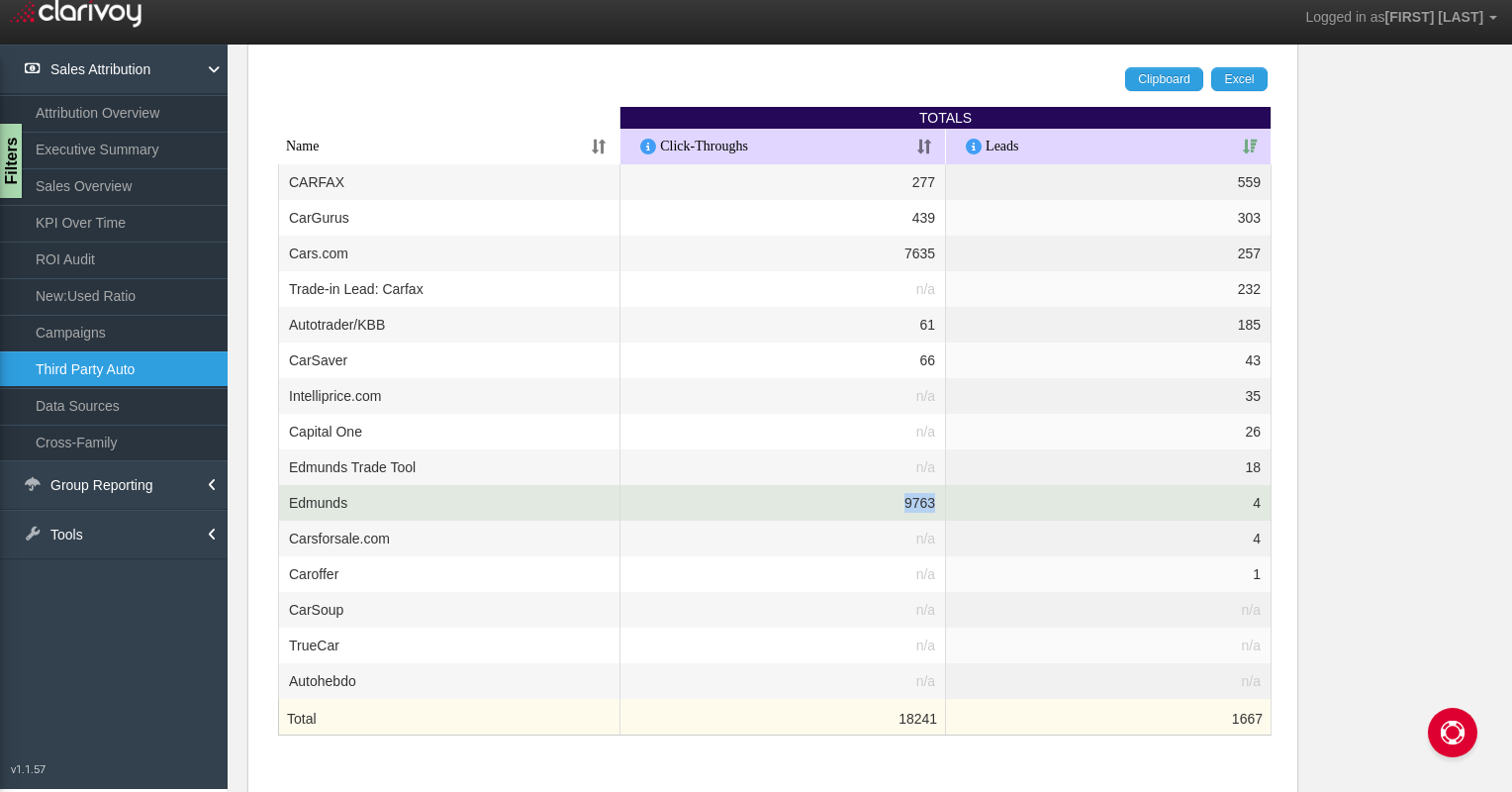 drag, startPoint x: 938, startPoint y: 500, endPoint x: 888, endPoint y: 499, distance: 50.009999 